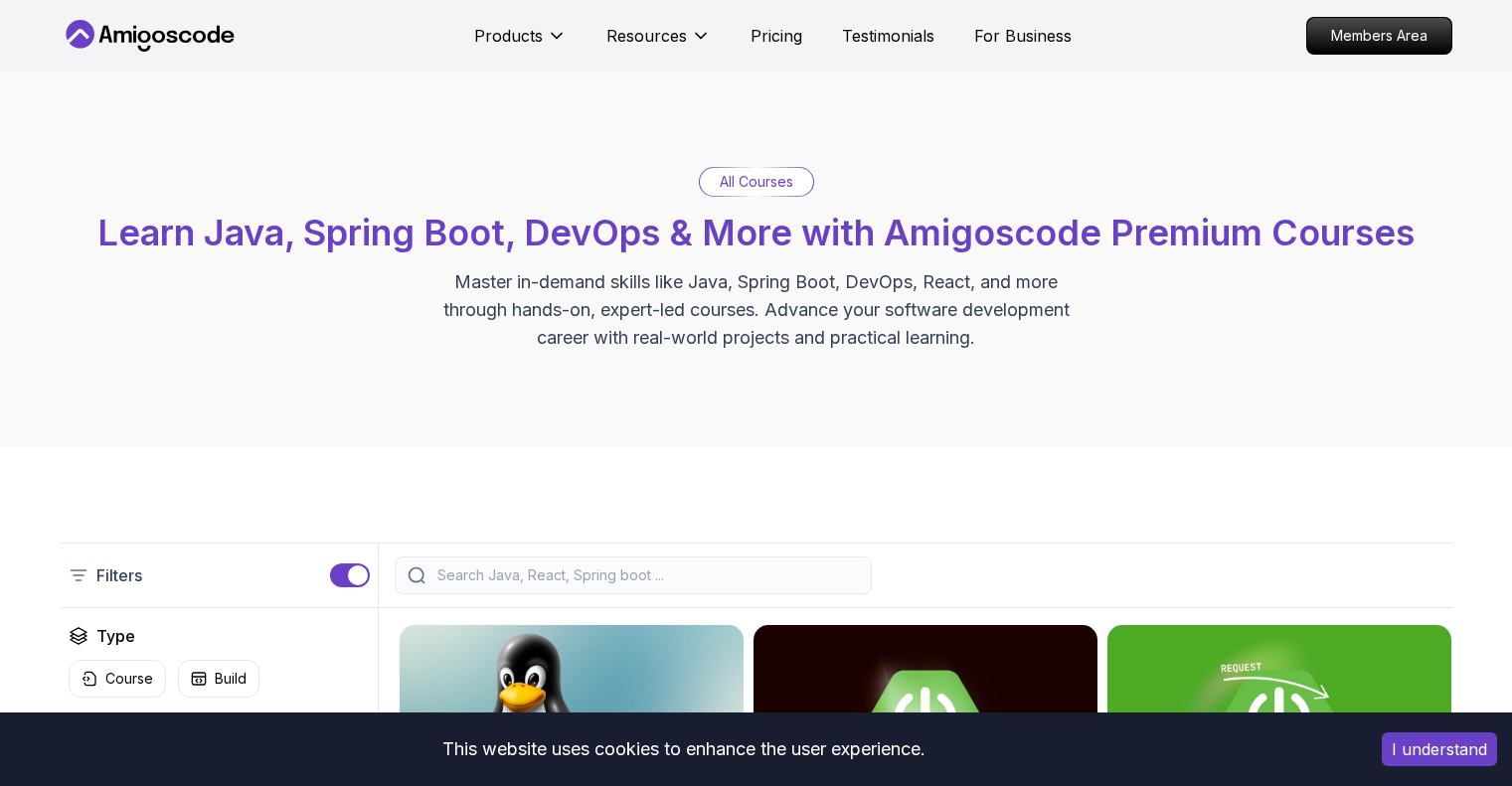 scroll, scrollTop: 0, scrollLeft: 0, axis: both 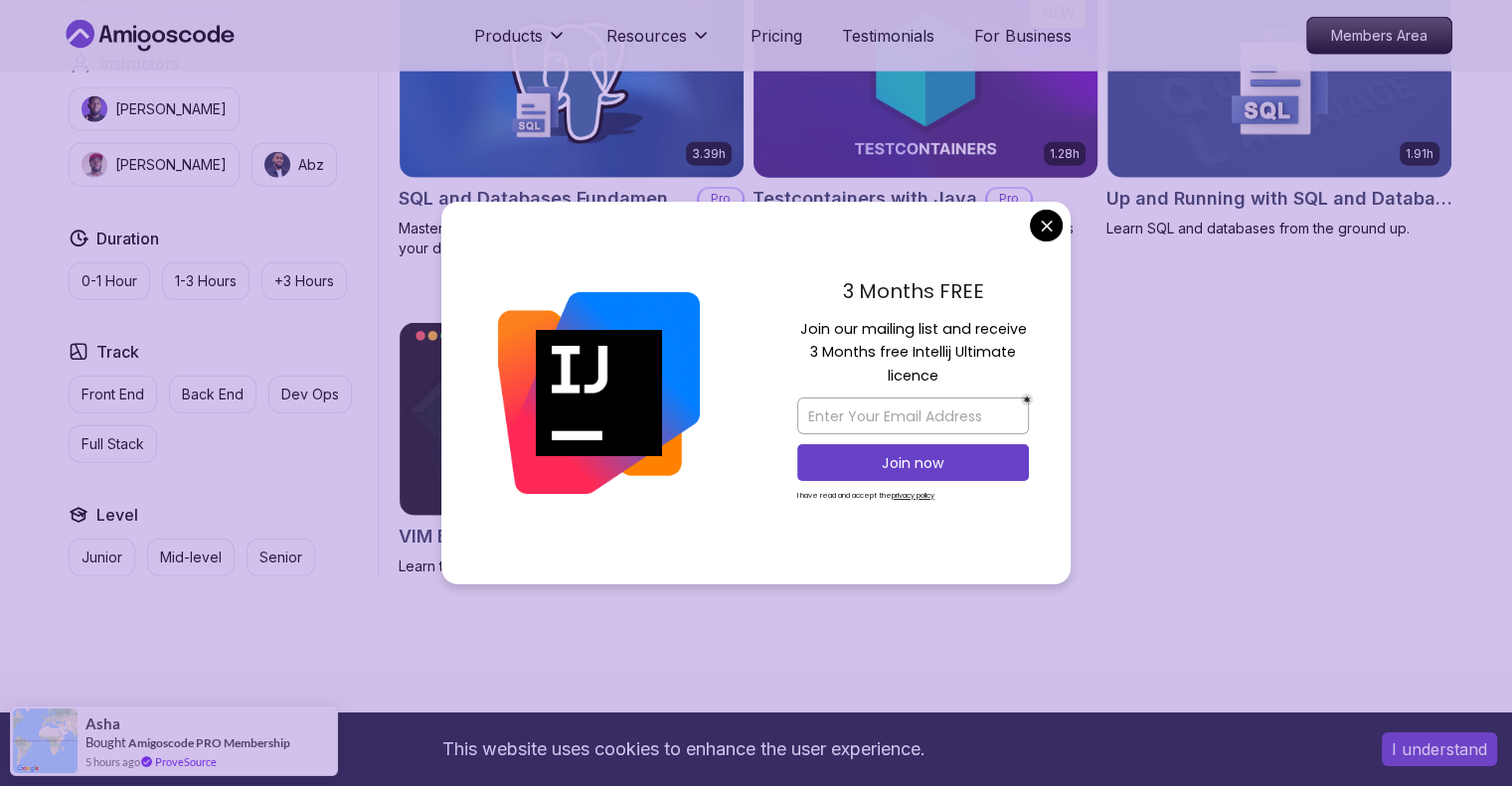 click on "This website uses cookies to enhance the user experience. I understand Products Resources Pricing Testimonials For Business Members Area Products Resources Pricing Testimonials For Business Members Area All Courses Learn Java, Spring Boot, DevOps & More with Amigoscode Premium Courses Master in-demand skills like Java, Spring Boot, DevOps, React, and more through hands-on, expert-led courses. Advance your software development career with real-world projects and practical learning. Filters Filters Type Course Build Price Pro Free Instructors [PERSON_NAME] [PERSON_NAME] Duration 0-1 Hour 1-3 Hours +3 Hours Track Front End Back End Dev Ops Full Stack Level Junior Mid-level Senior 6.00h Linux Fundamentals Pro Learn the fundamentals of Linux and how to use the command line 5.18h Advanced Spring Boot Pro Dive deep into Spring Boot with our advanced course, designed to take your skills from intermediate to expert level. 3.30h Building APIs with Spring Boot Pro 1.67h NEW Spring Boot for Beginners 6.65h NEW Pro 2.41h Pro" at bounding box center [756, -144] 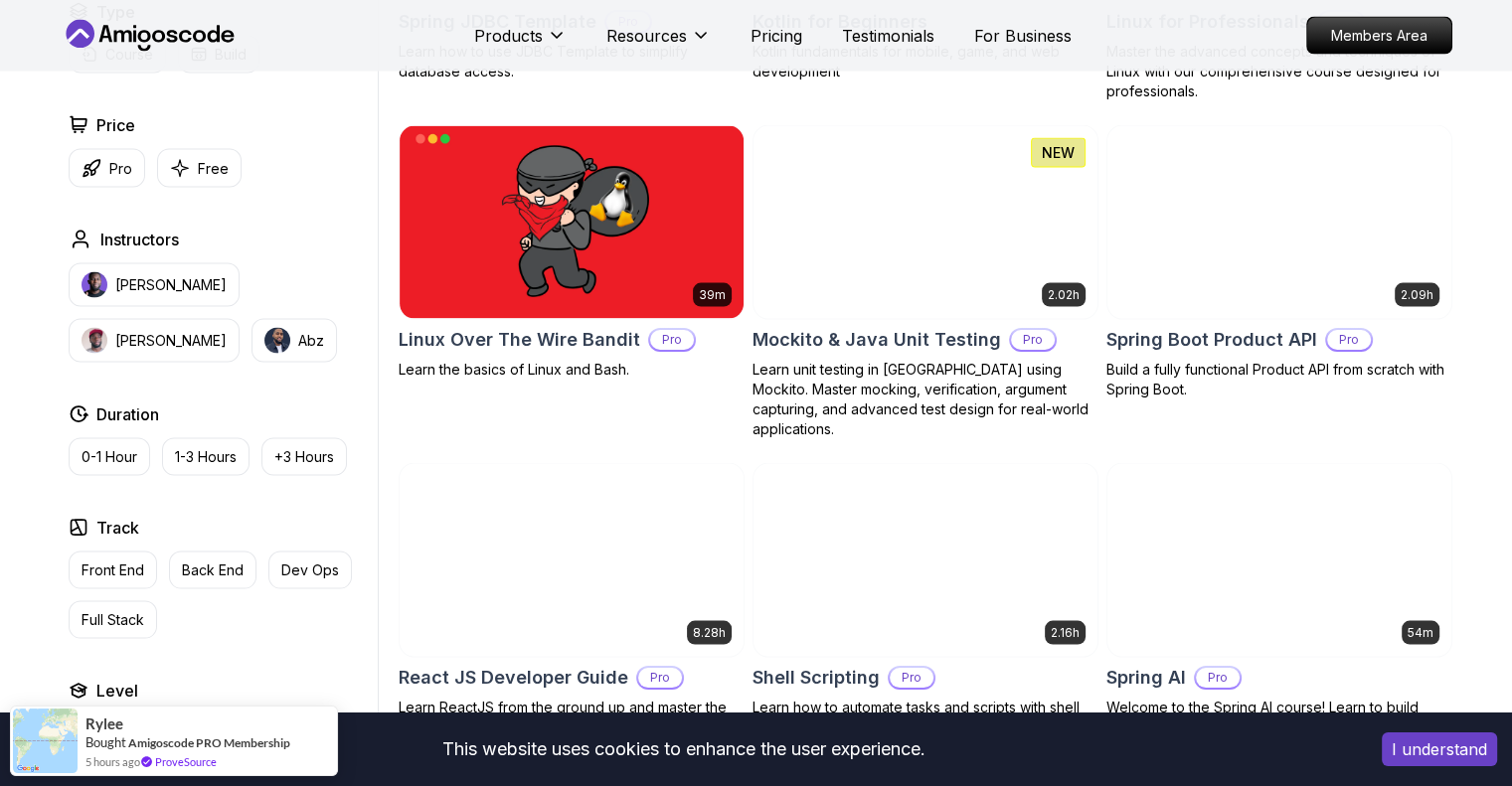 scroll, scrollTop: 3279, scrollLeft: 0, axis: vertical 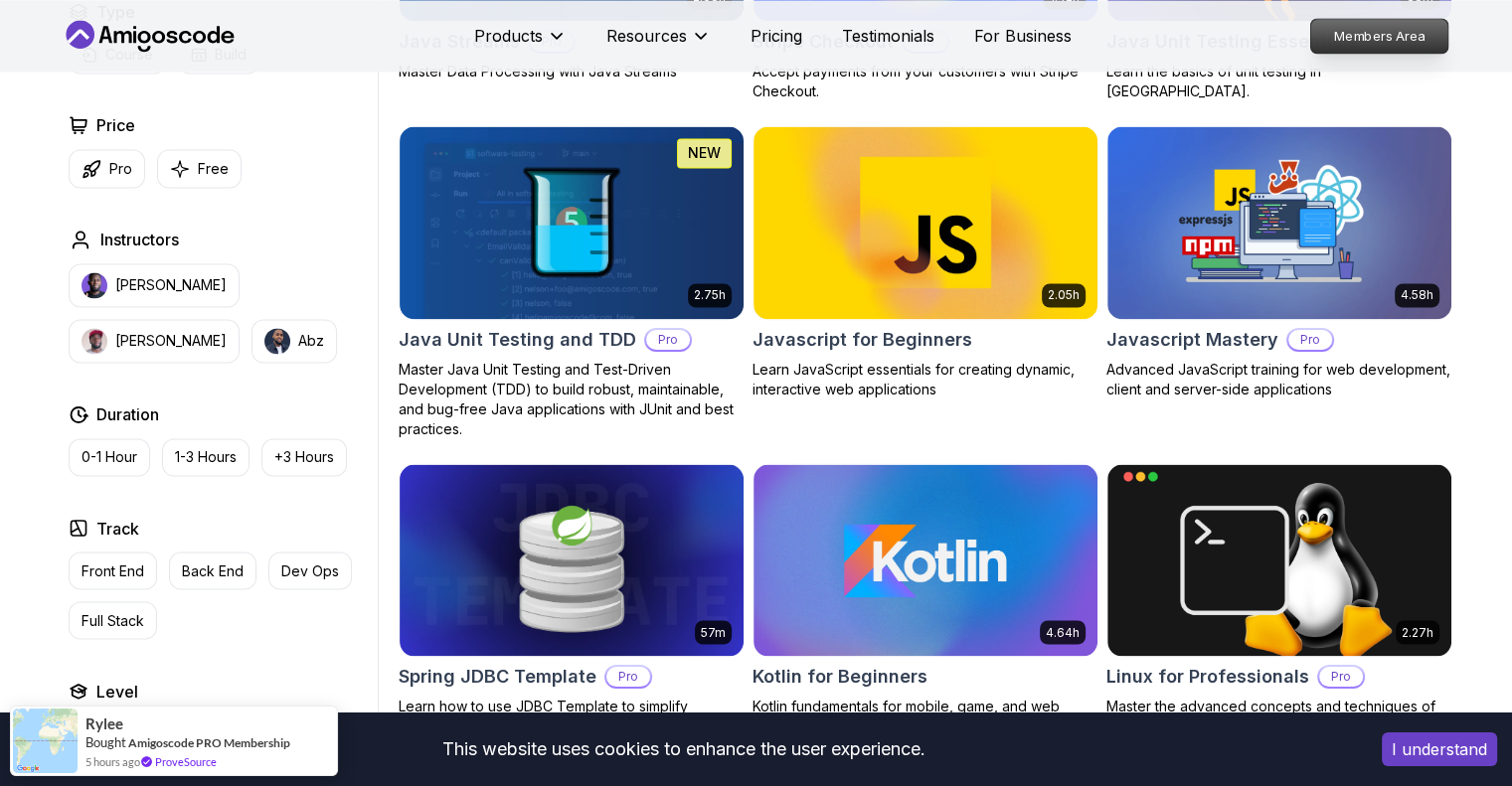 click on "Members Area" at bounding box center (1379, 36) 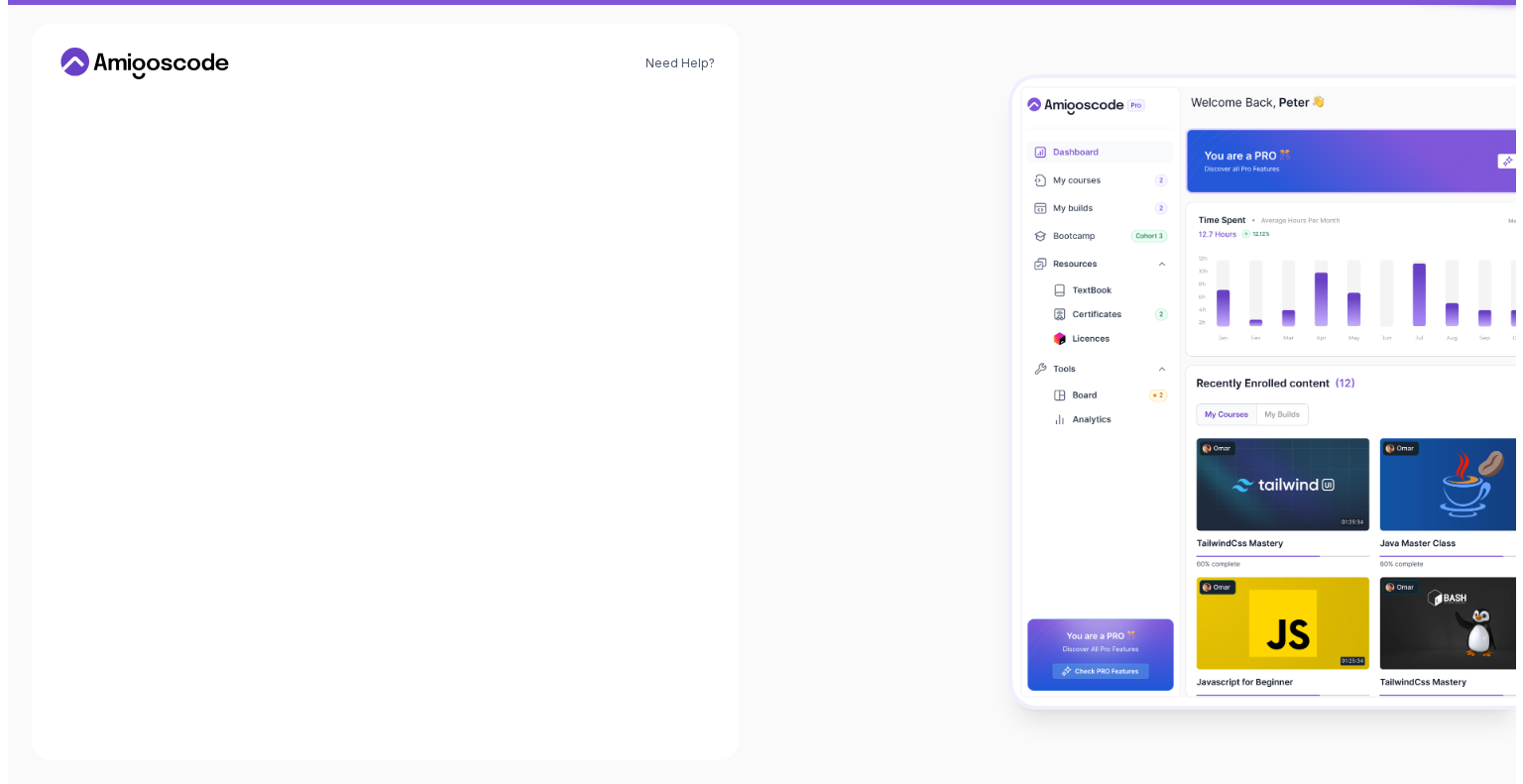 scroll, scrollTop: 0, scrollLeft: 0, axis: both 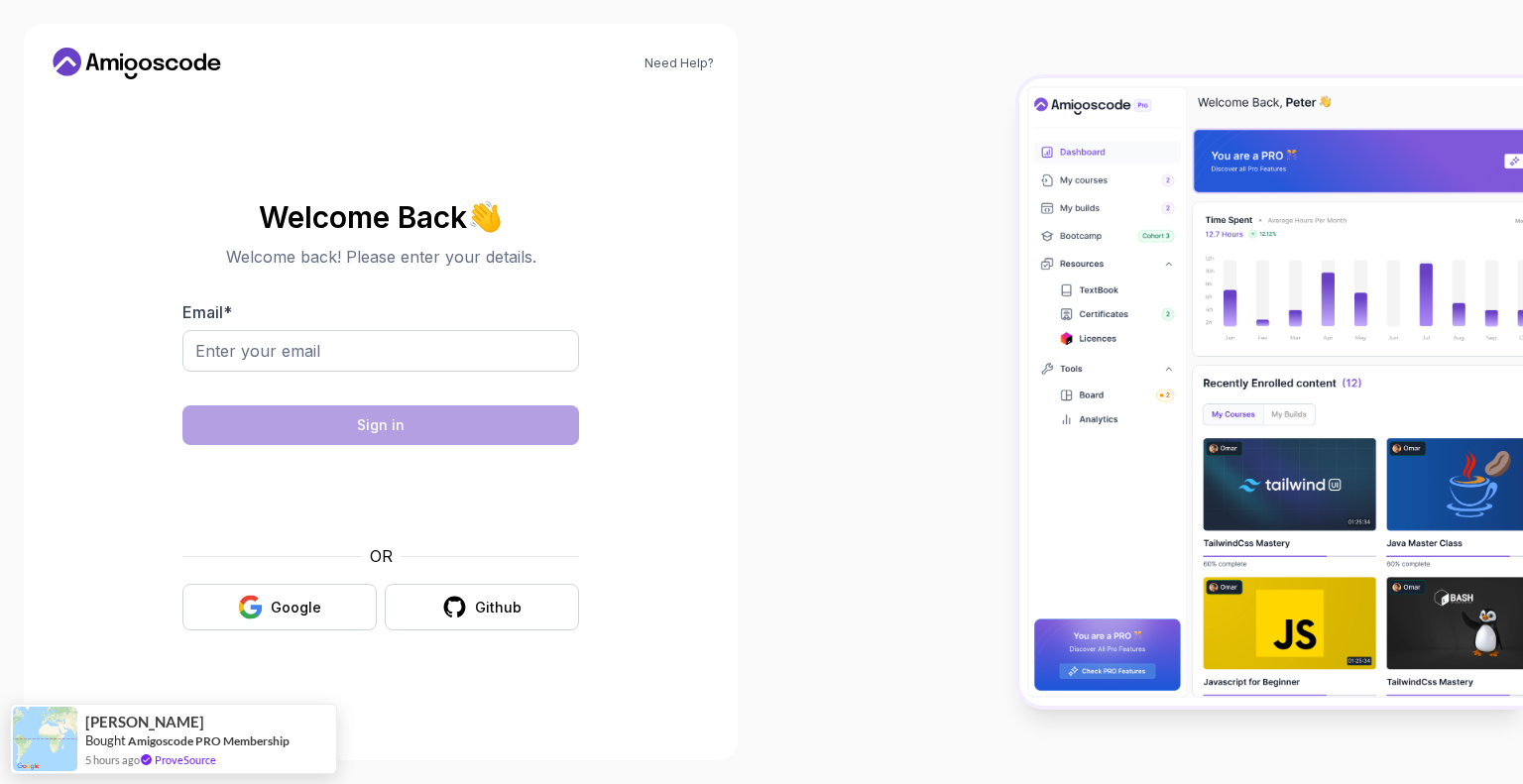 drag, startPoint x: 977, startPoint y: 505, endPoint x: 949, endPoint y: 499, distance: 28.63564 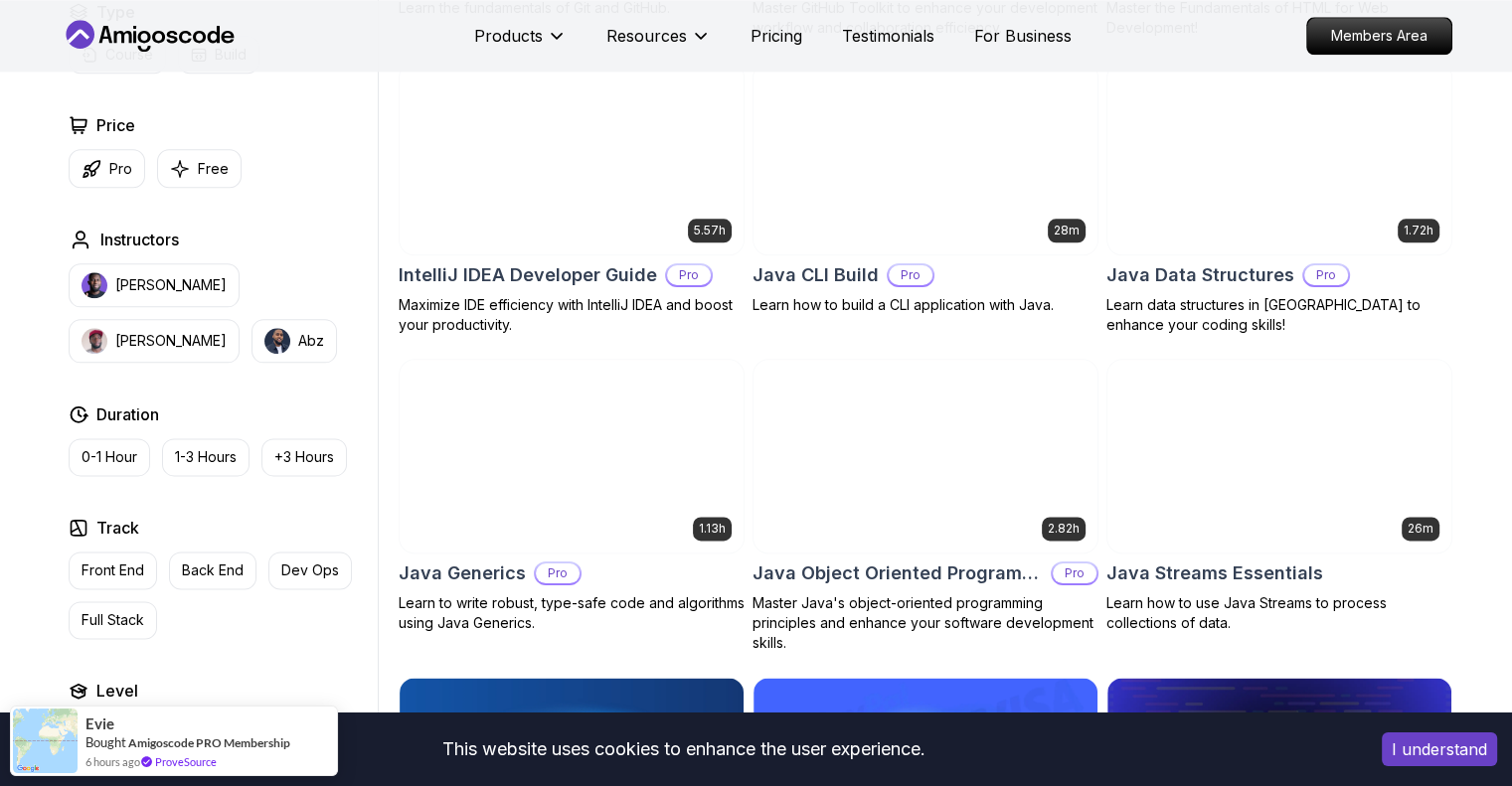 scroll, scrollTop: 2186, scrollLeft: 0, axis: vertical 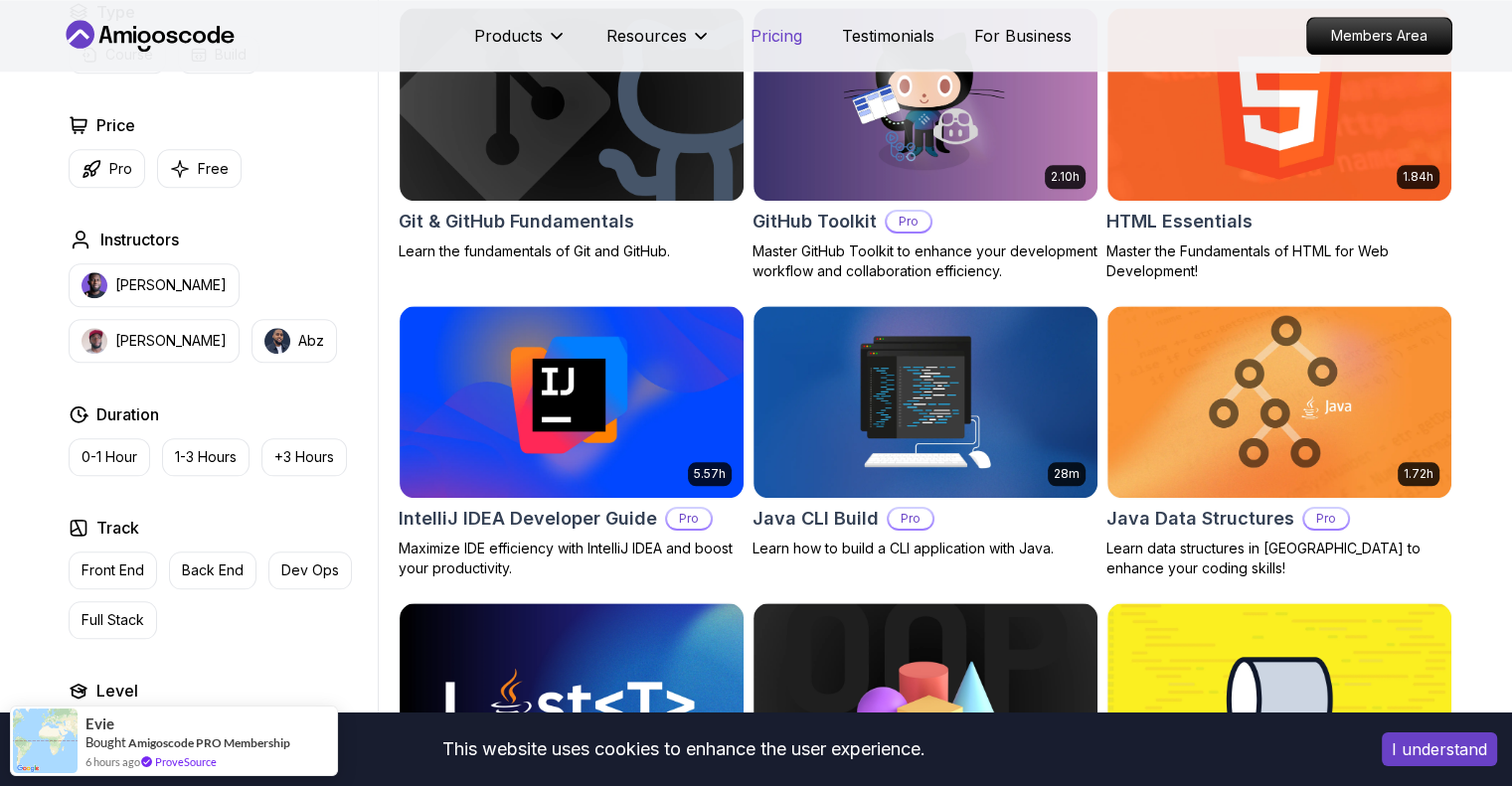 click on "Pricing" at bounding box center (776, 36) 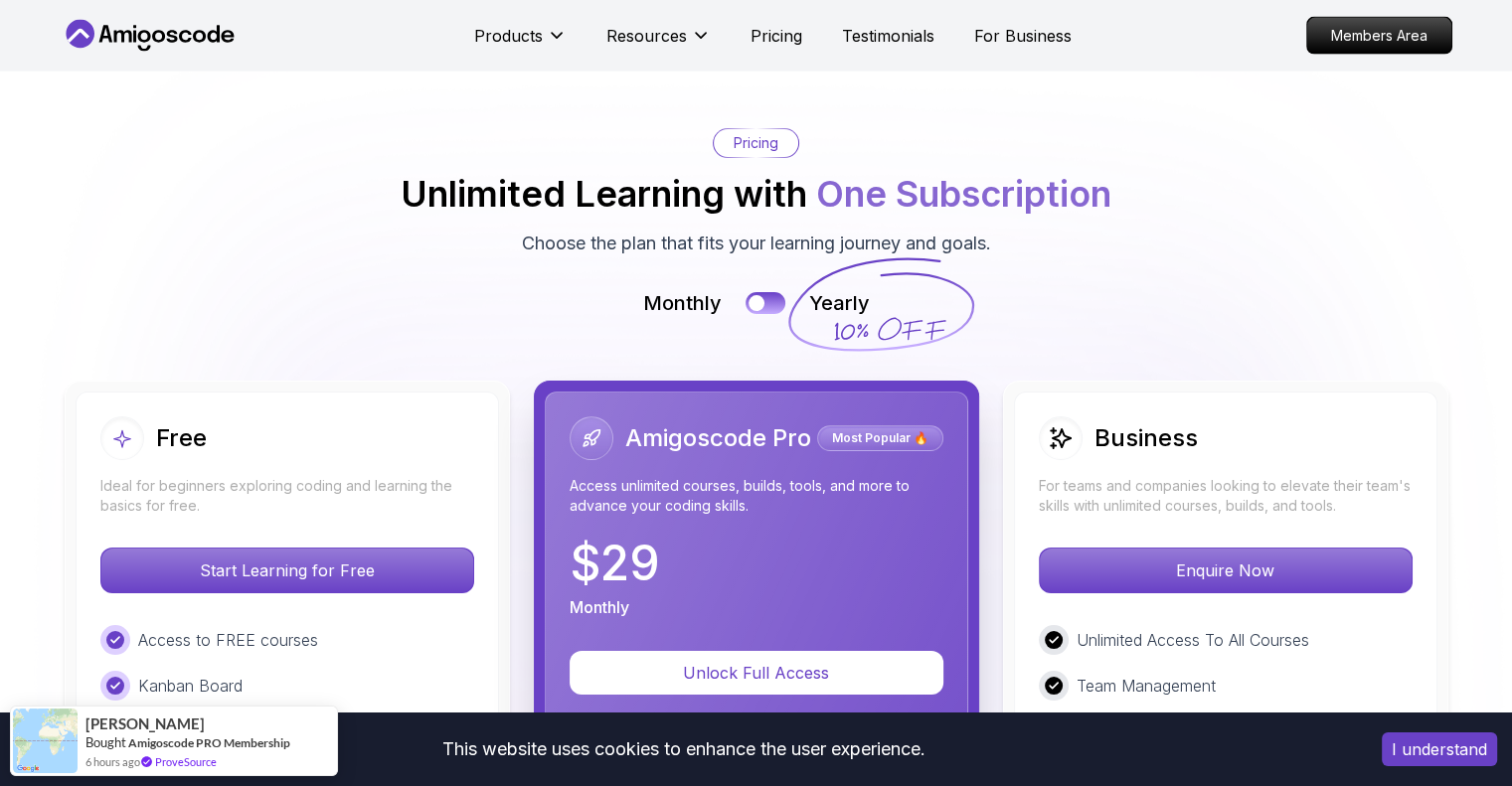 scroll, scrollTop: 4250, scrollLeft: 0, axis: vertical 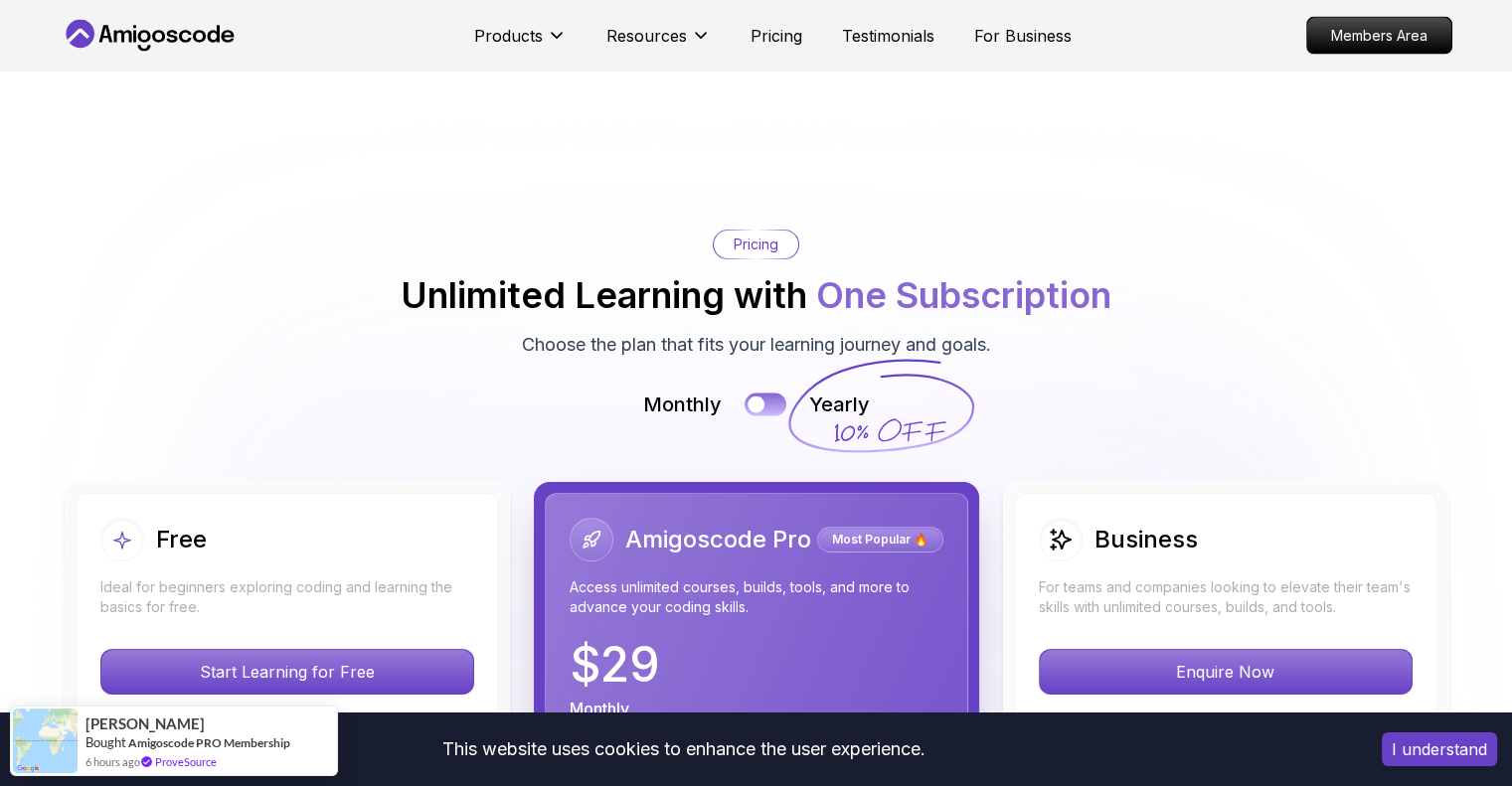 click at bounding box center [765, 404] 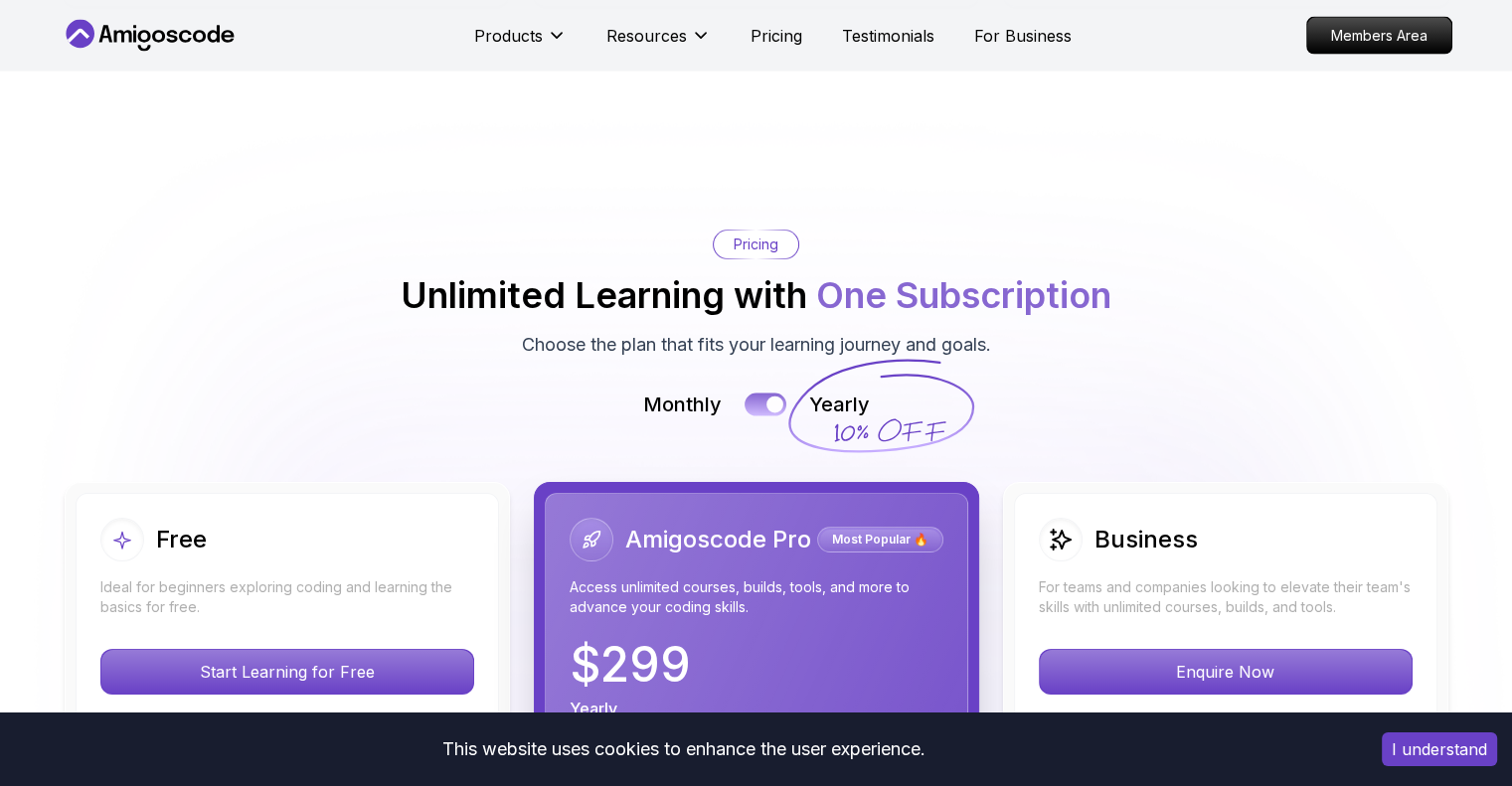 click at bounding box center (774, 404) 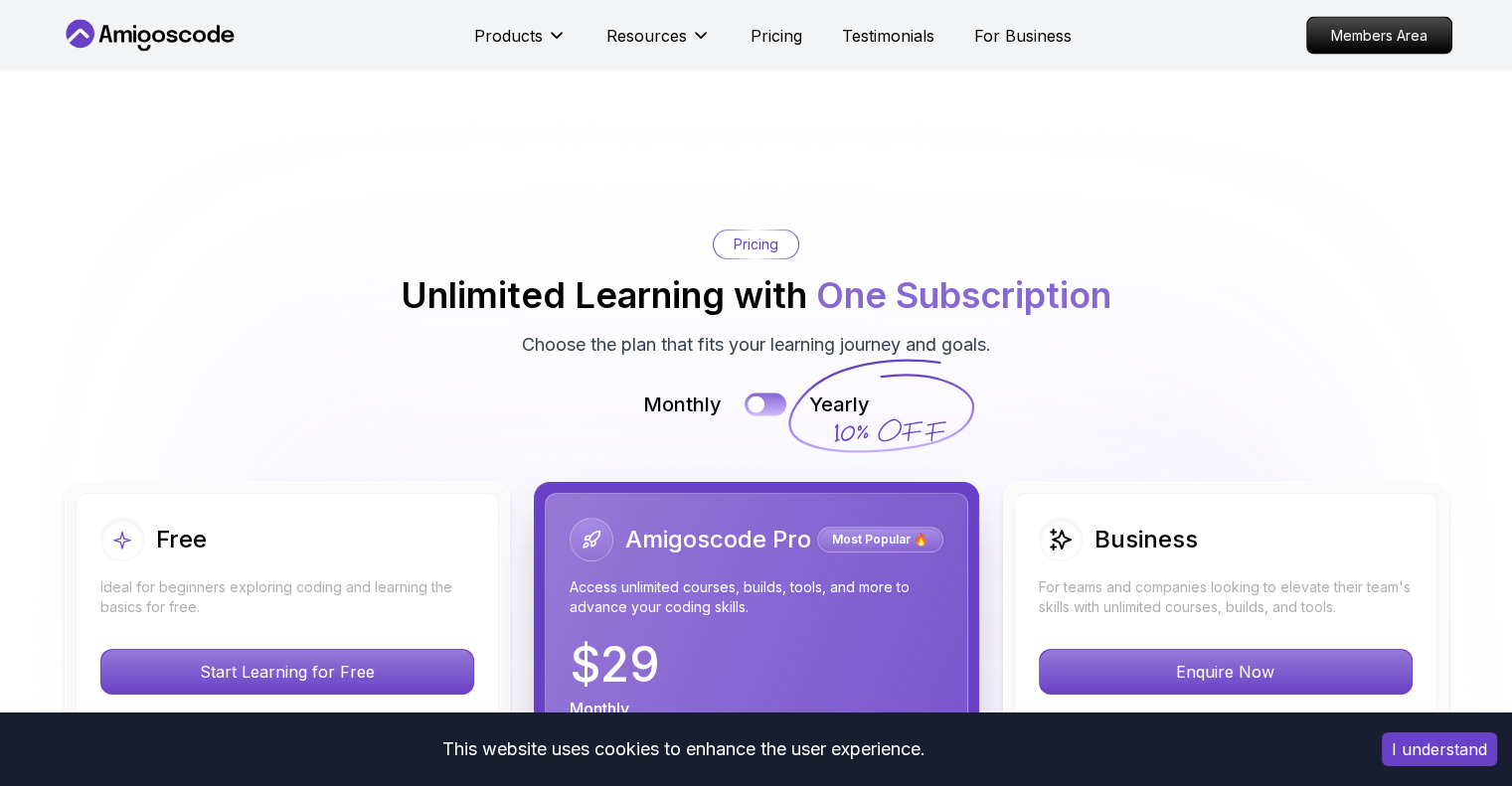 click at bounding box center [765, 404] 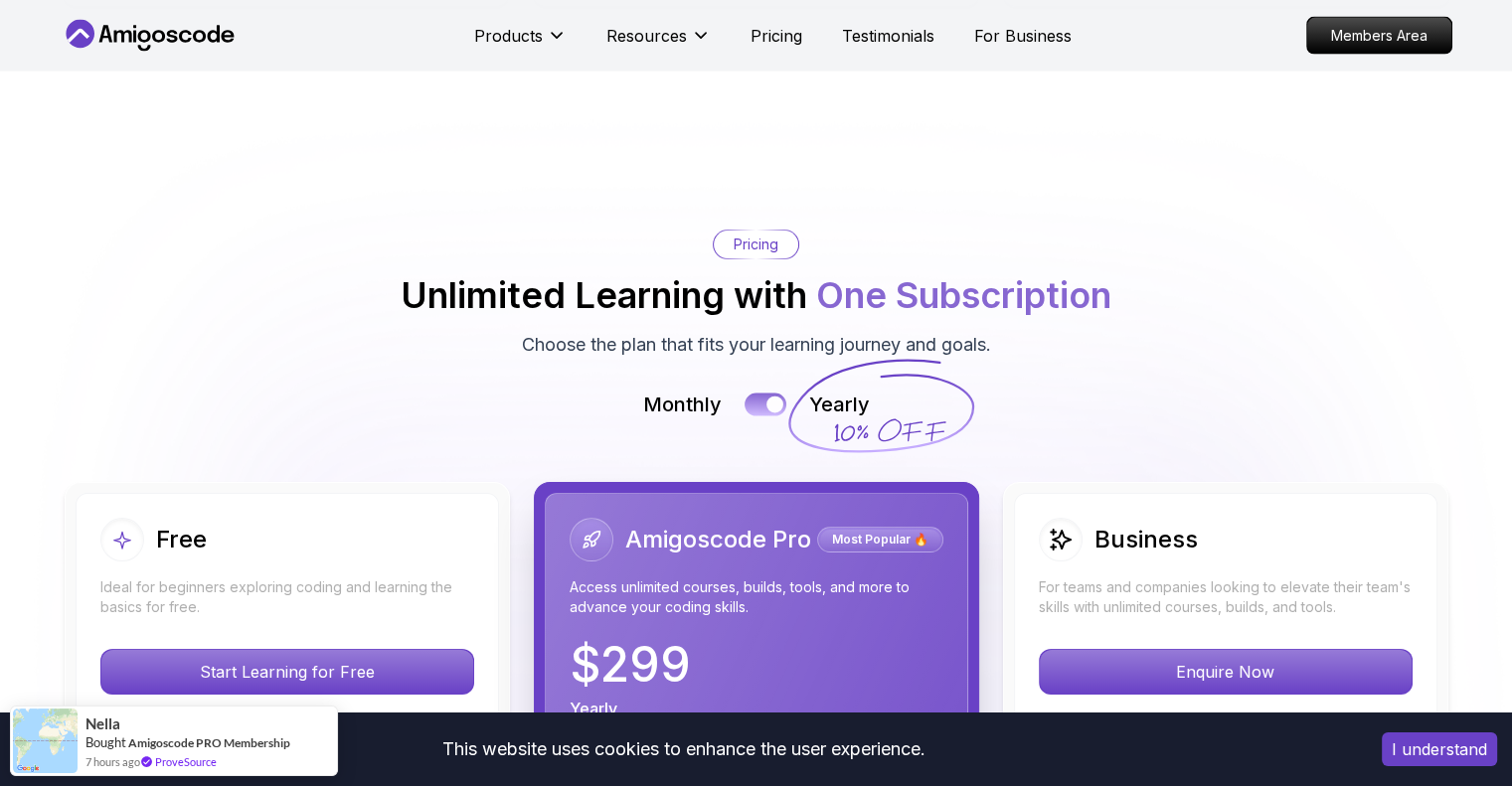 click at bounding box center [774, 404] 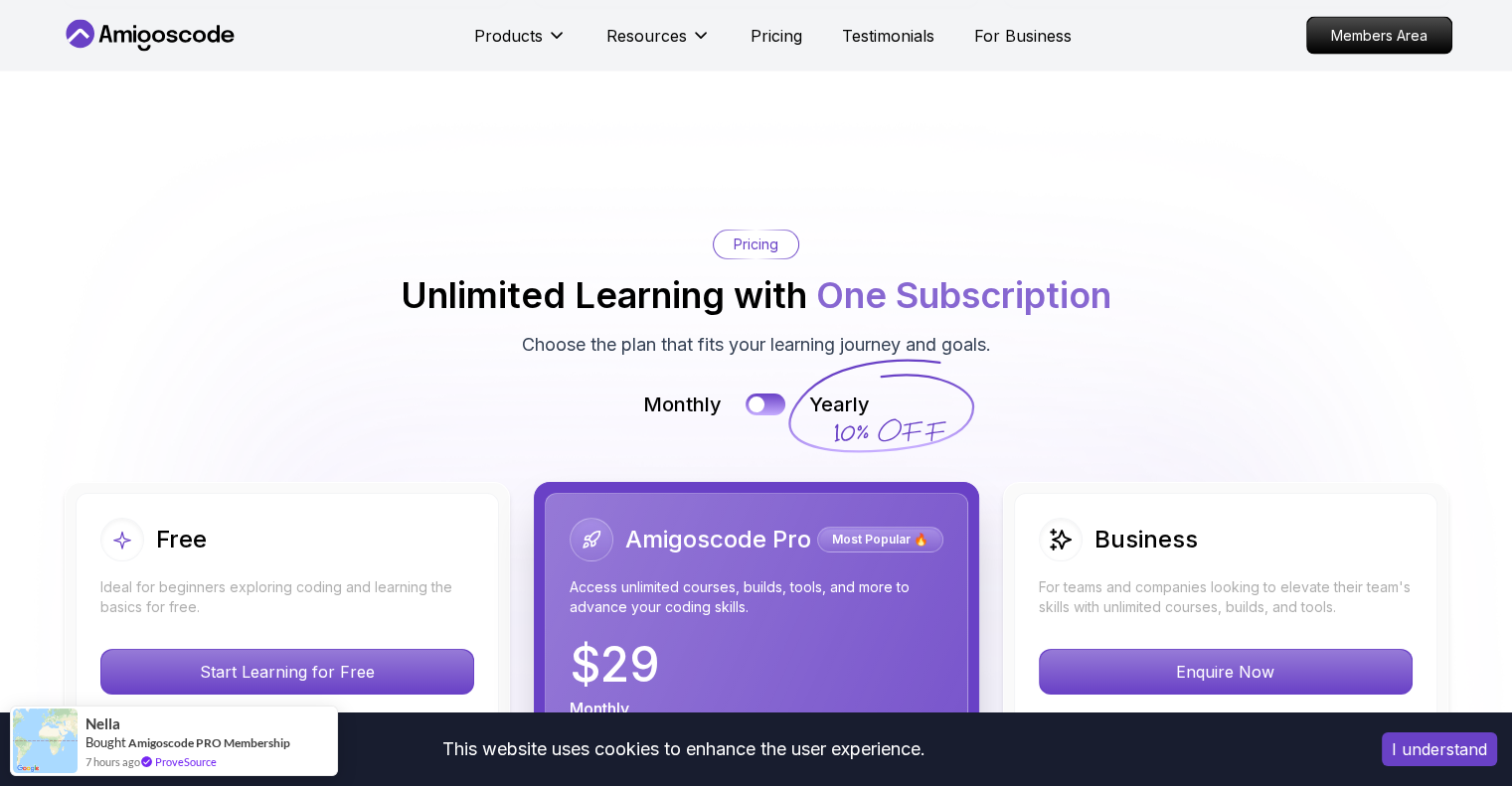click 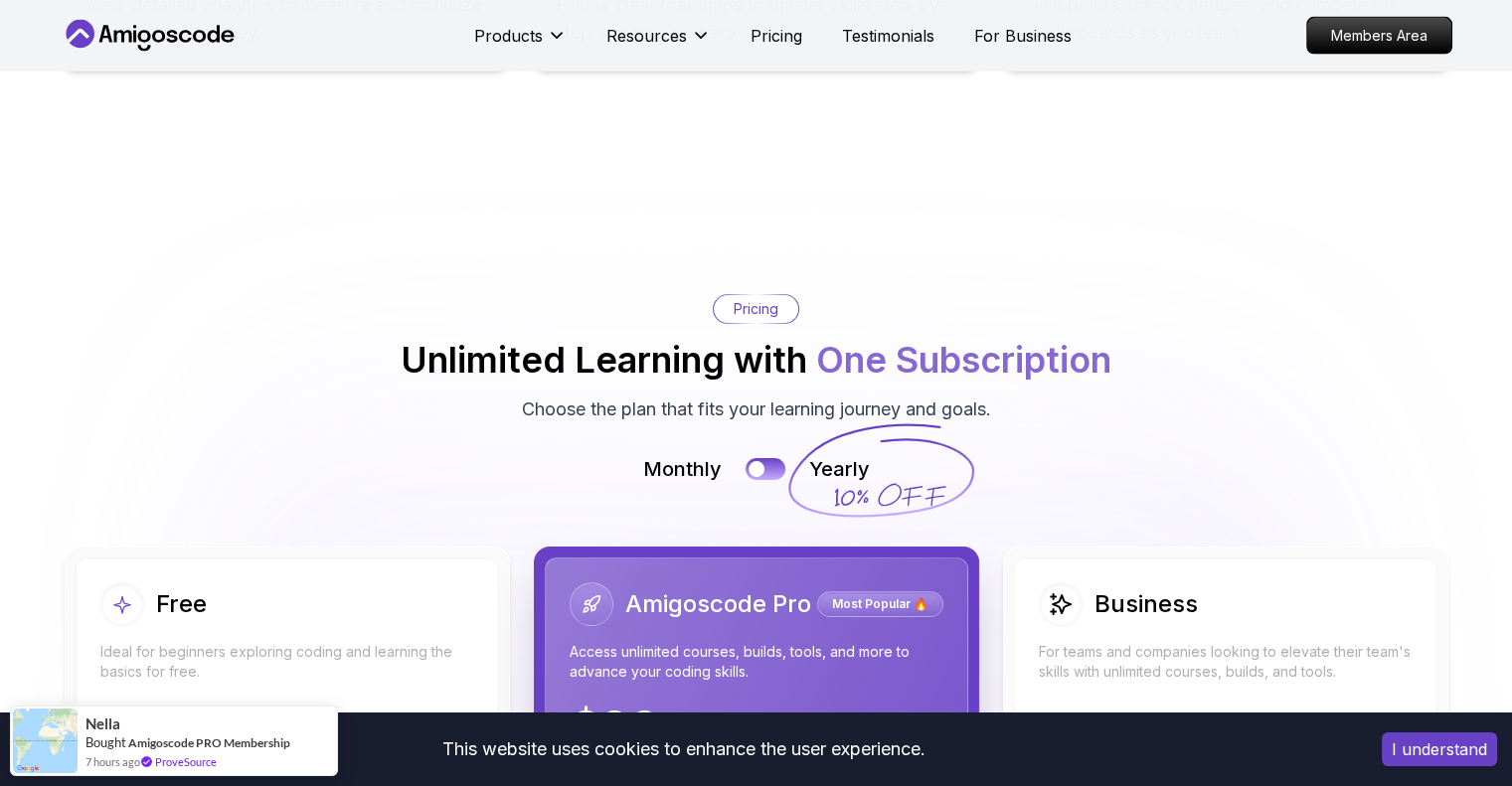scroll, scrollTop: 4151, scrollLeft: 0, axis: vertical 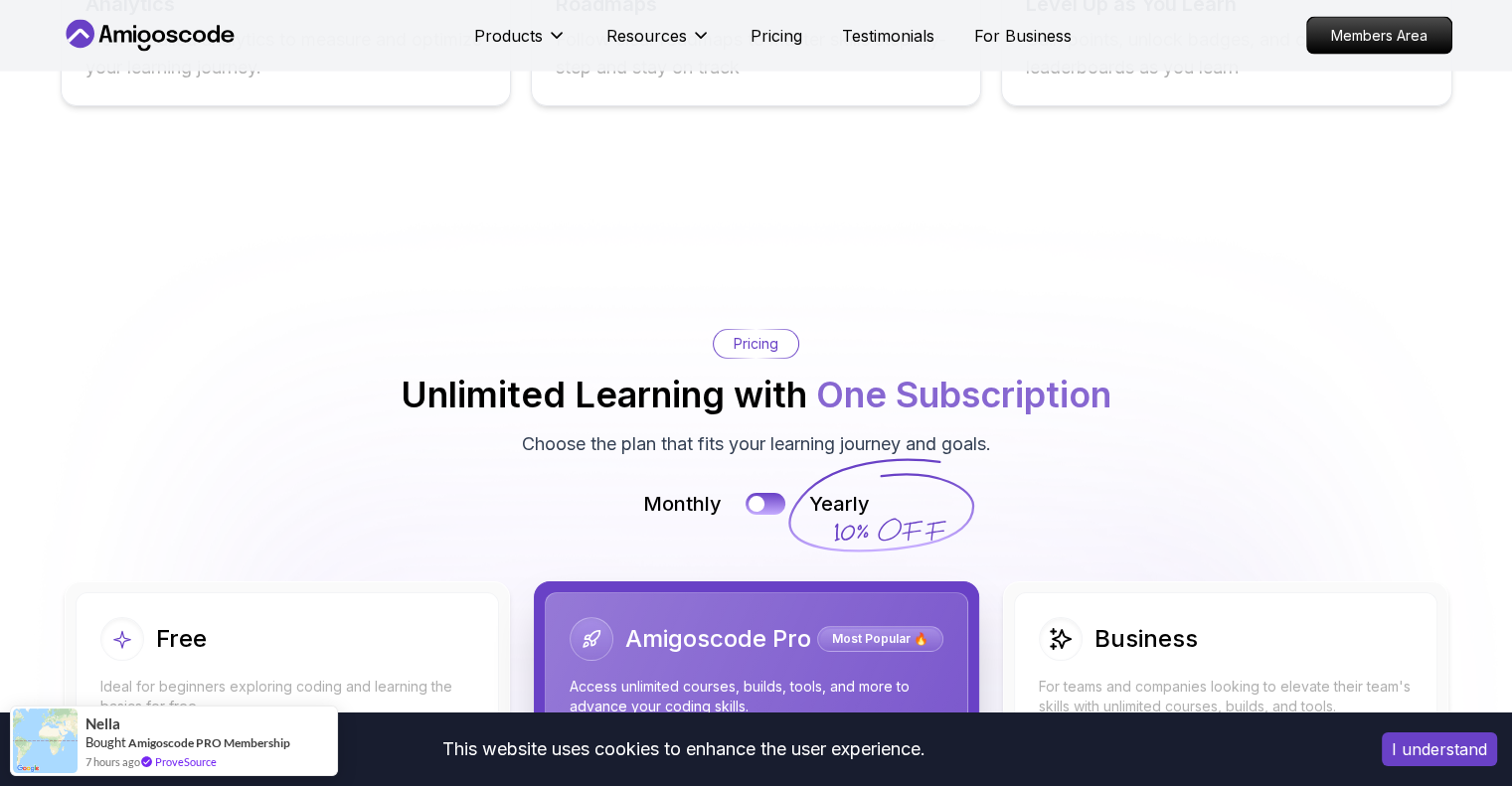 click on "Pricing" at bounding box center (756, 344) 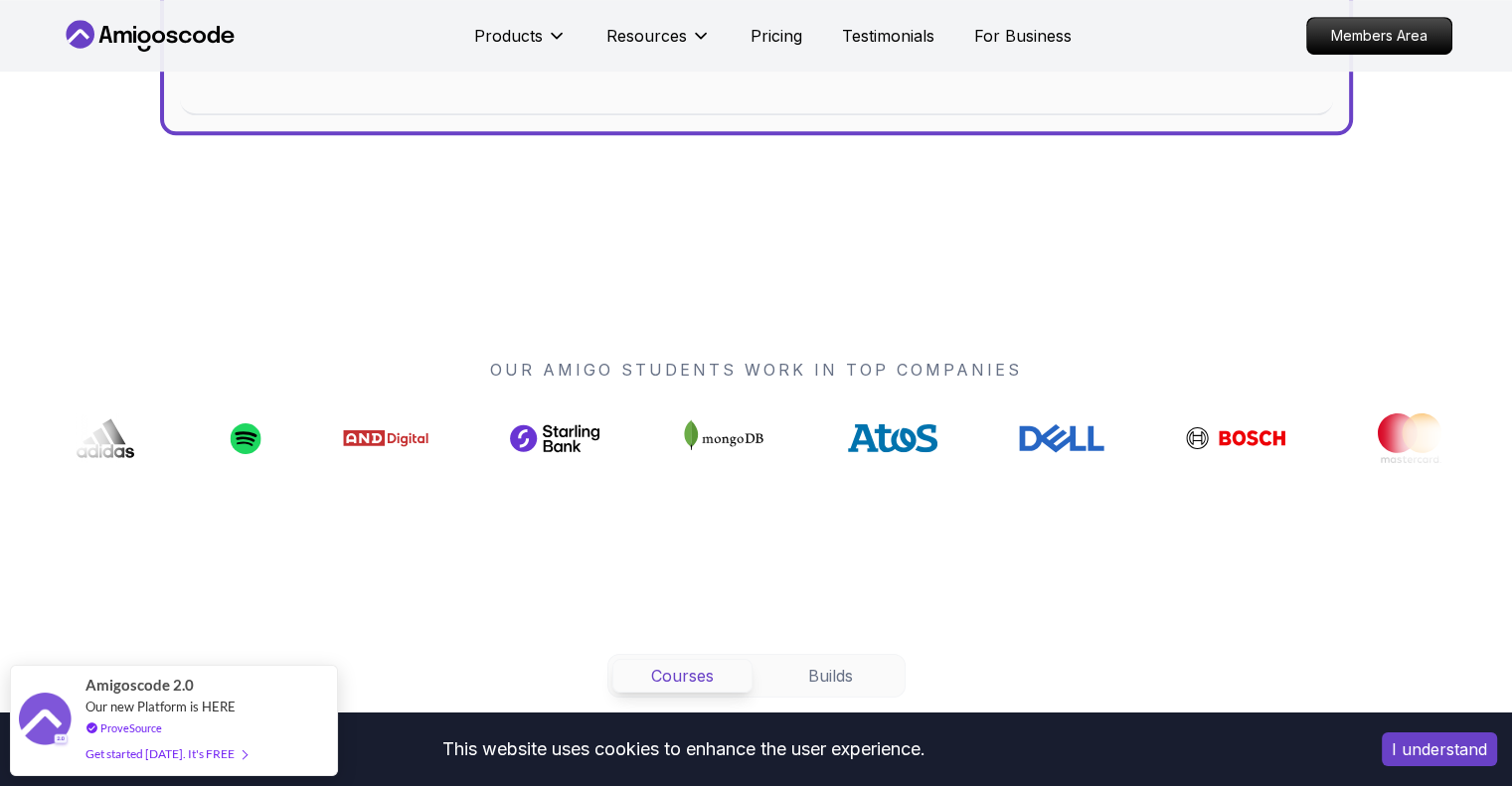 scroll, scrollTop: 1287, scrollLeft: 0, axis: vertical 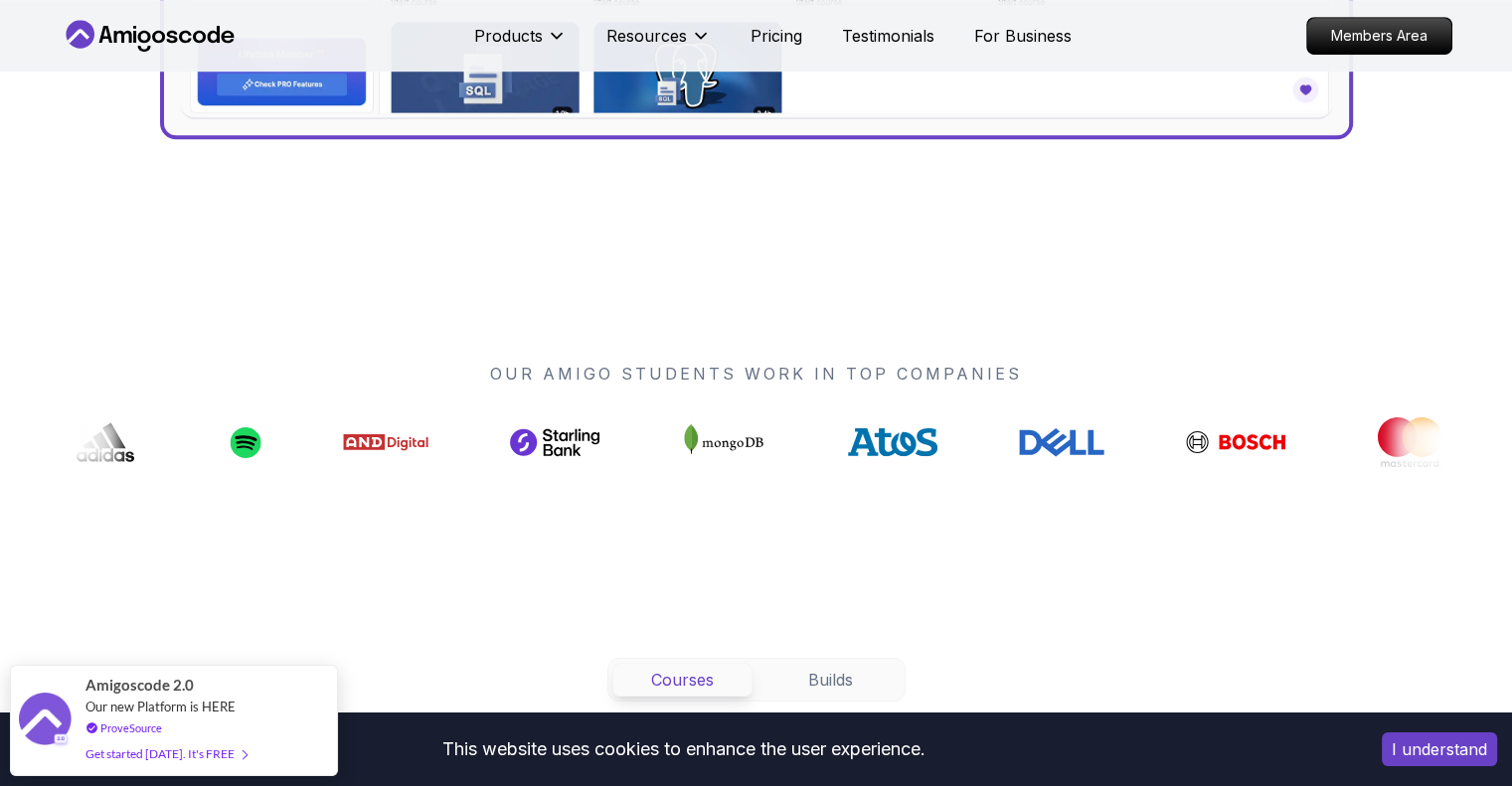 drag, startPoint x: 1318, startPoint y: 449, endPoint x: 1170, endPoint y: 449, distance: 148 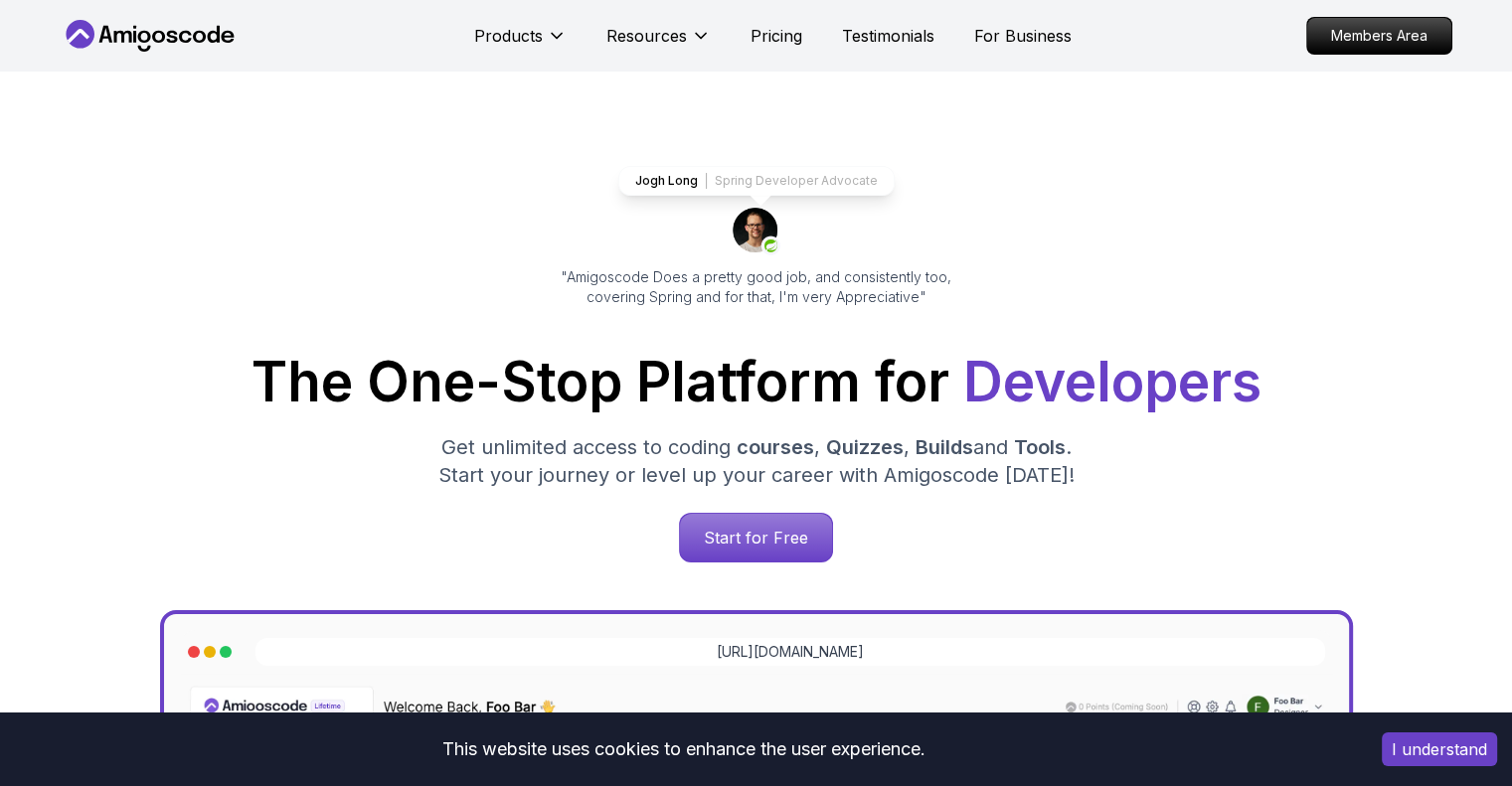 scroll, scrollTop: 0, scrollLeft: 0, axis: both 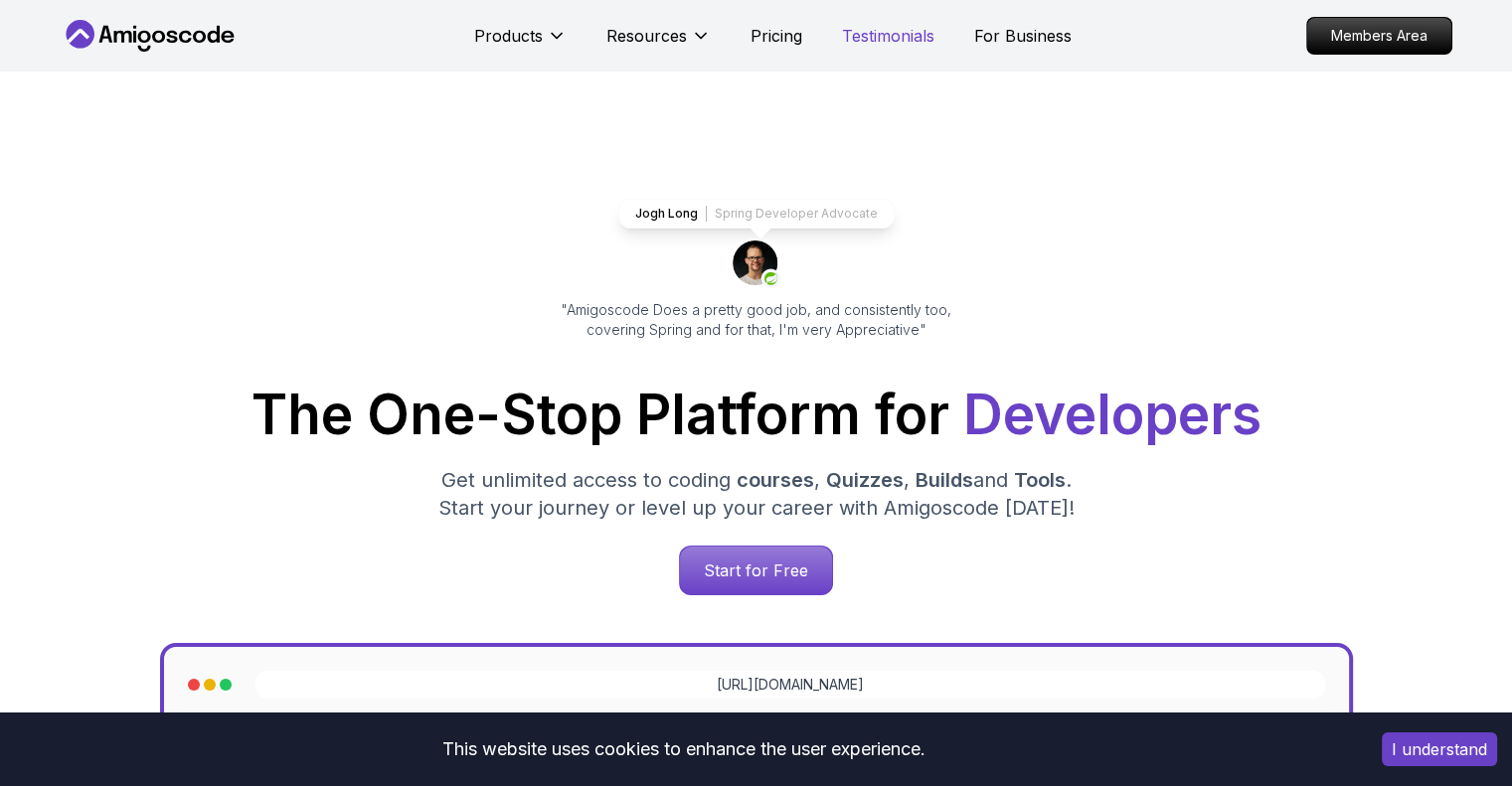 click on "Testimonials" at bounding box center [888, 36] 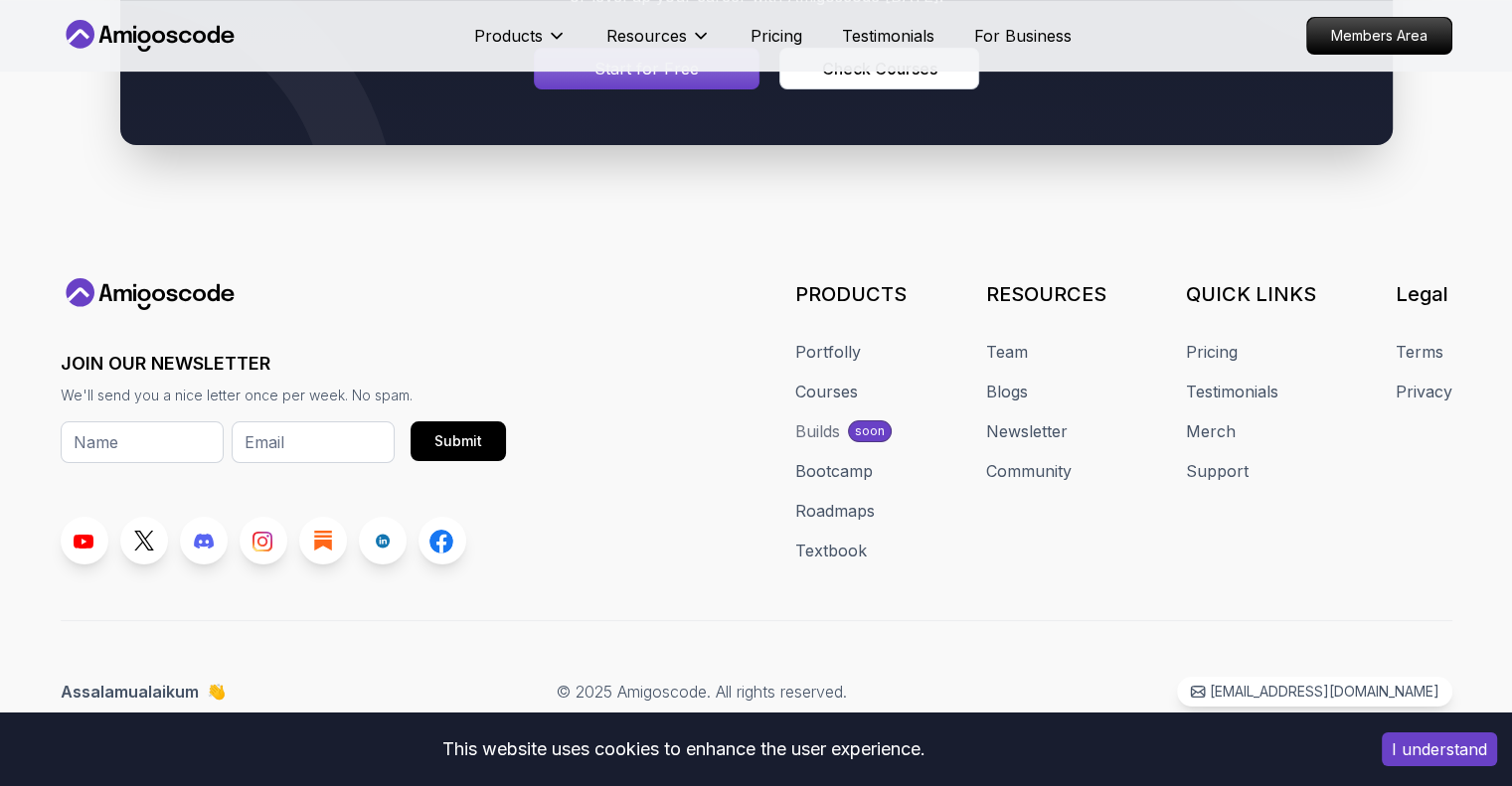 scroll, scrollTop: 12290, scrollLeft: 0, axis: vertical 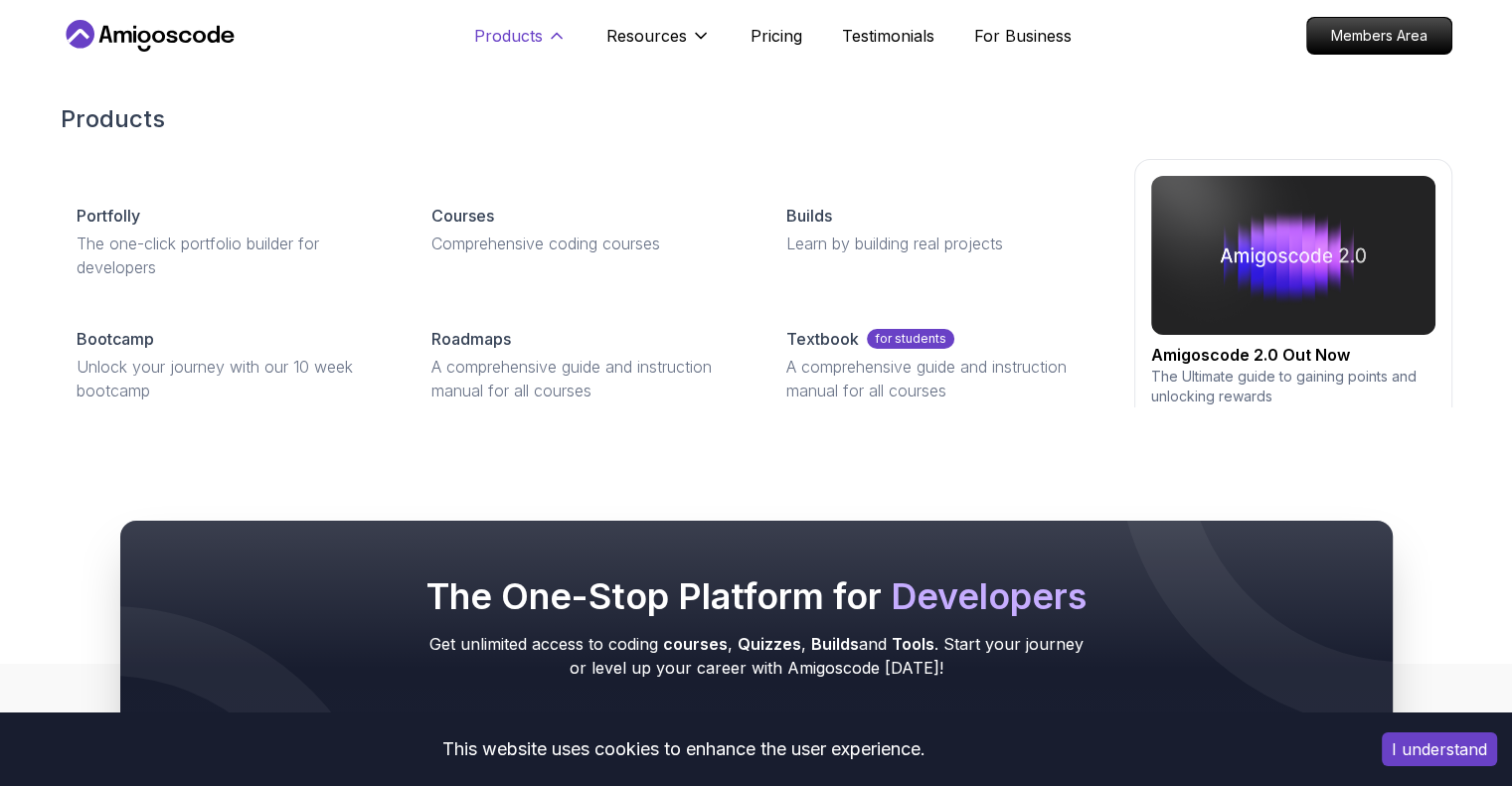 click on "Products" at bounding box center [508, 36] 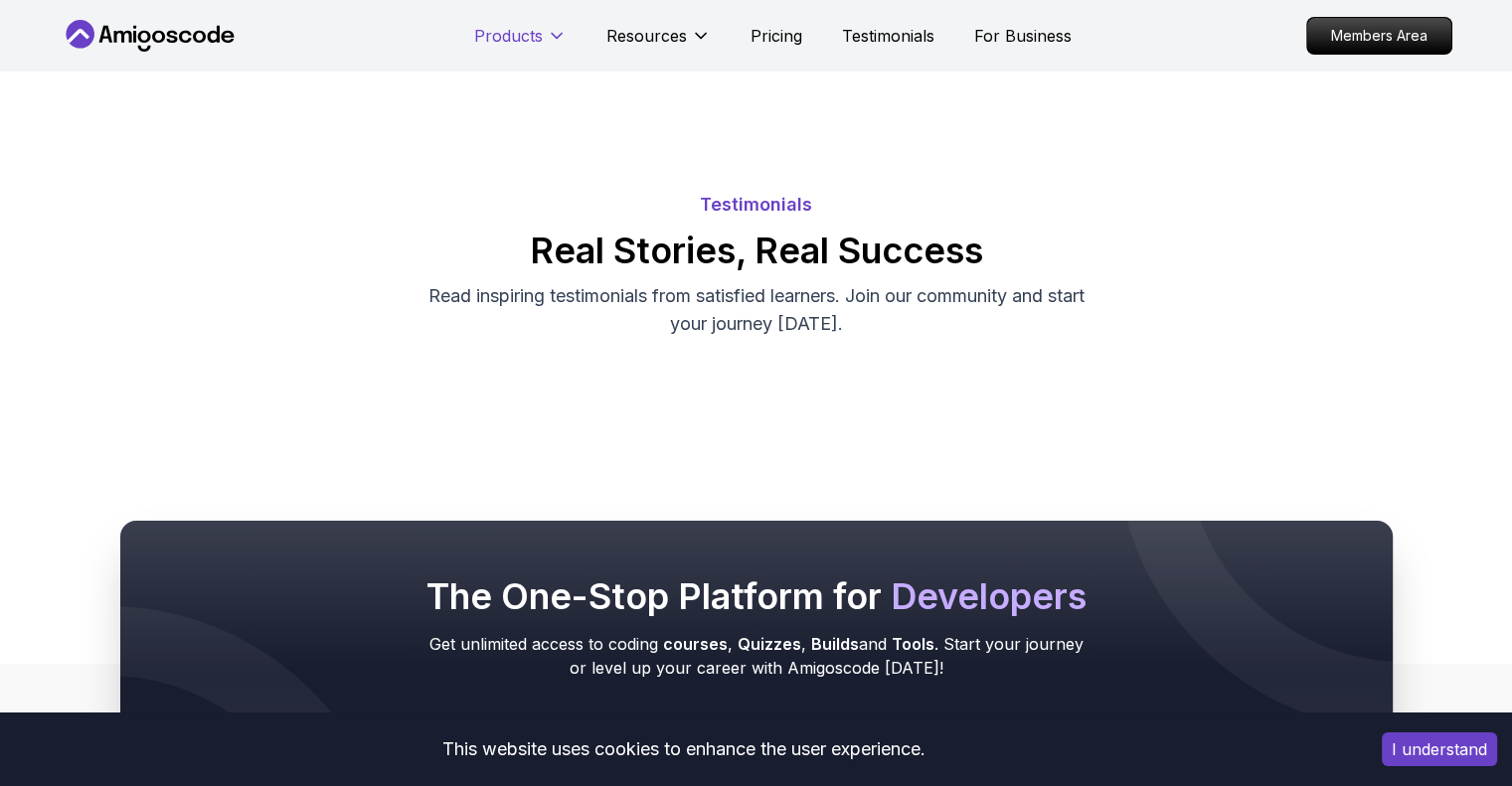 click on "Products" at bounding box center [508, 36] 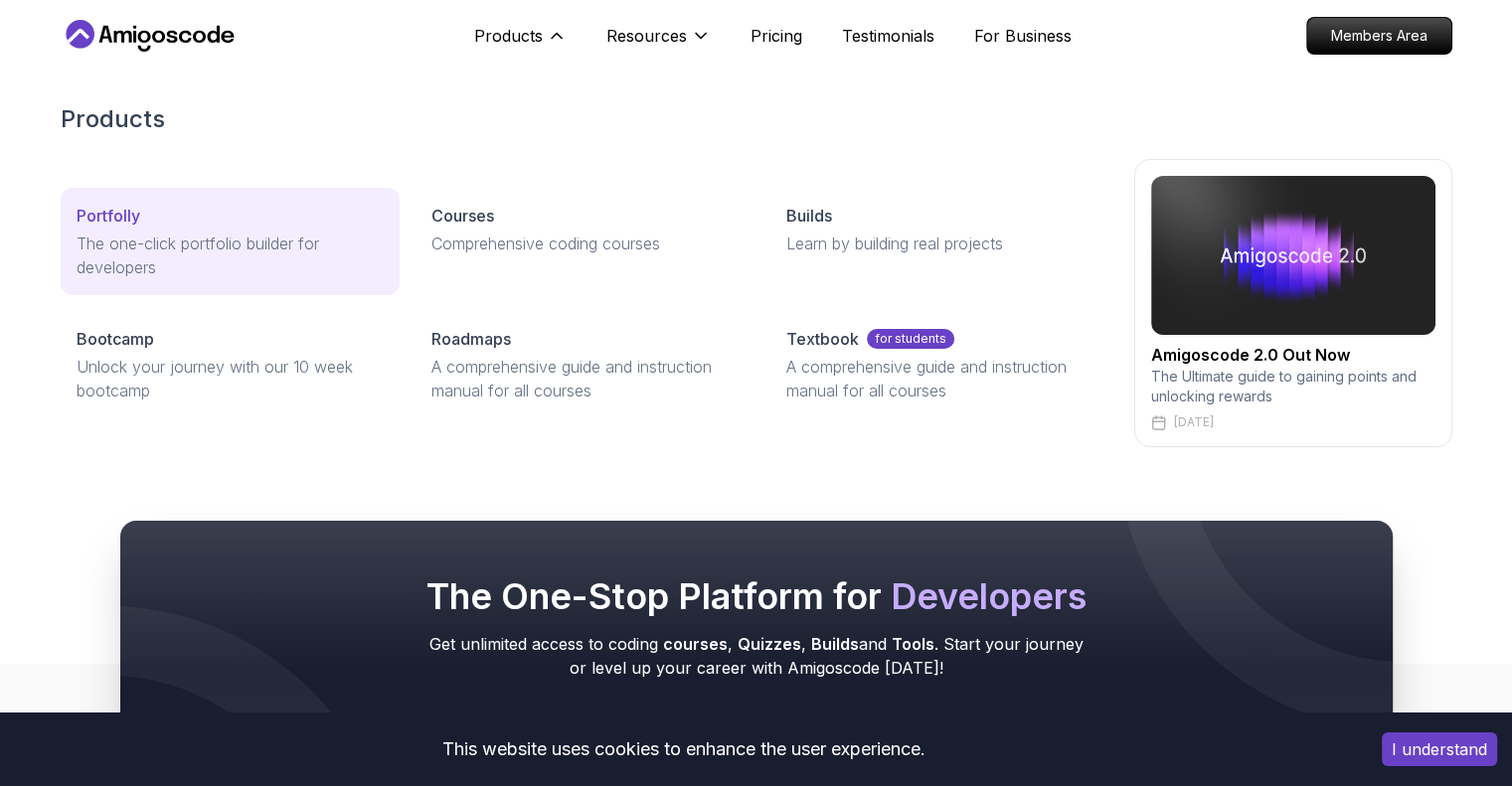 click on "Portfolly" at bounding box center [230, 216] 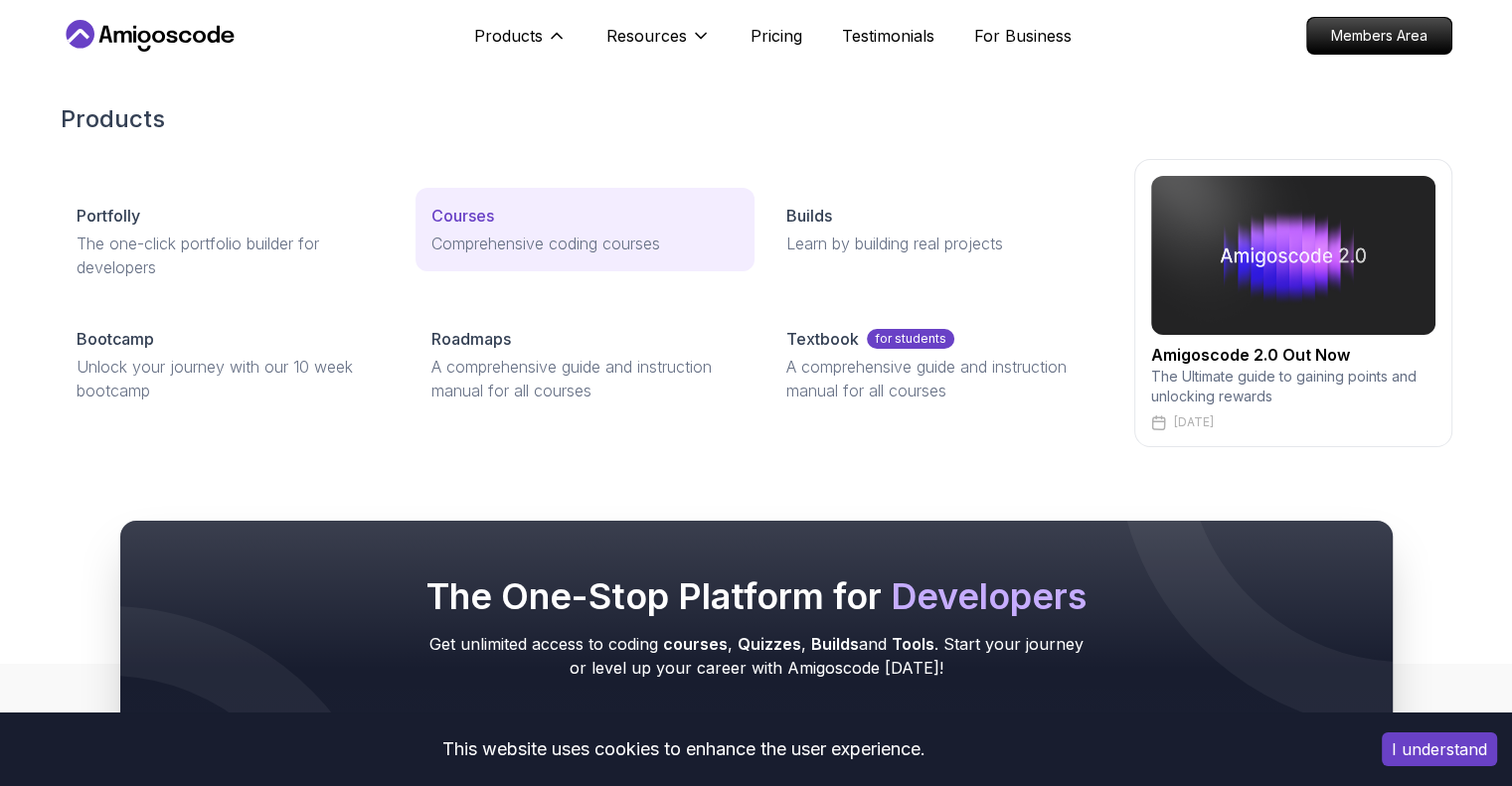 click on "Courses" at bounding box center [462, 216] 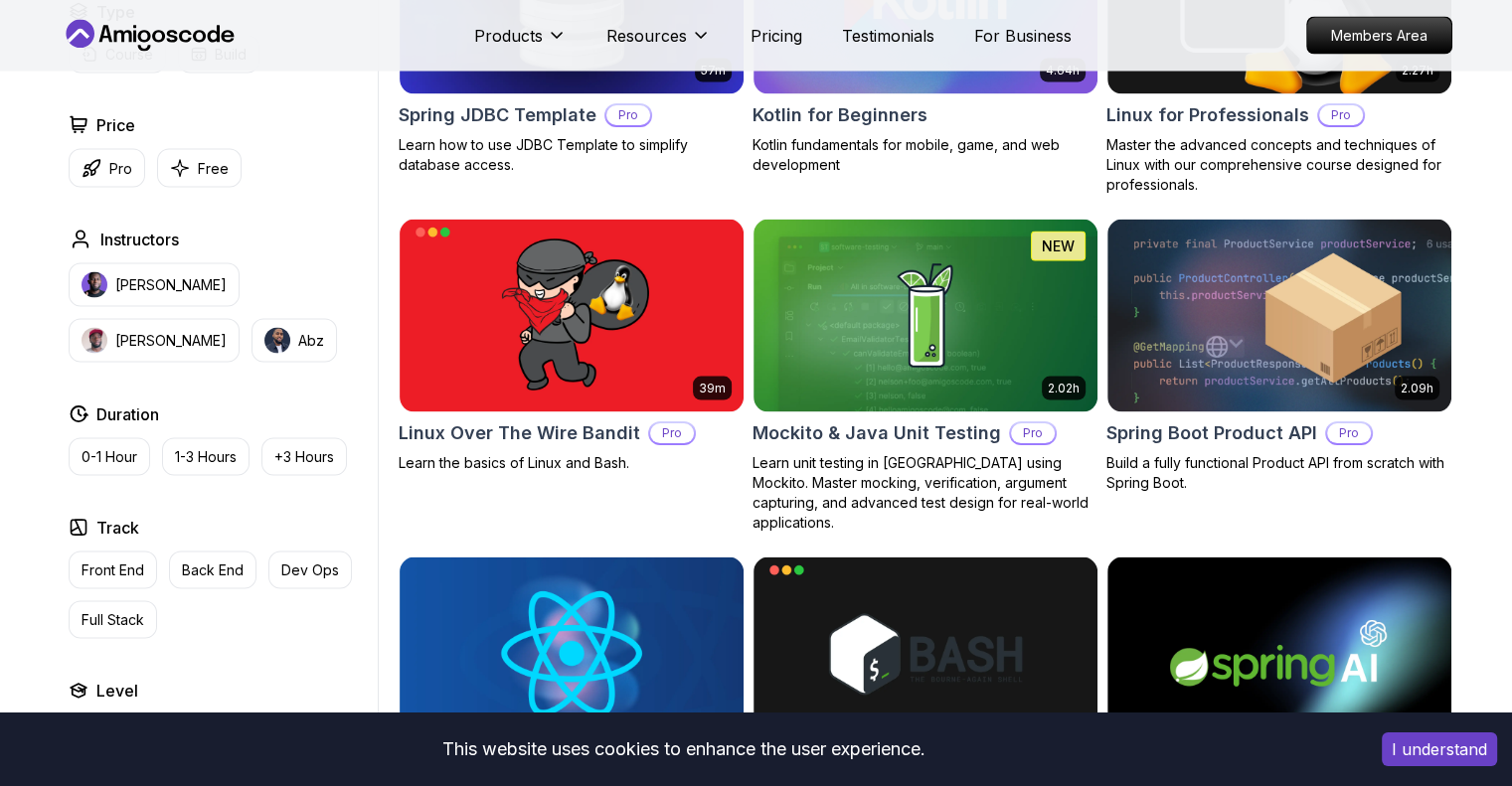 scroll, scrollTop: 3875, scrollLeft: 0, axis: vertical 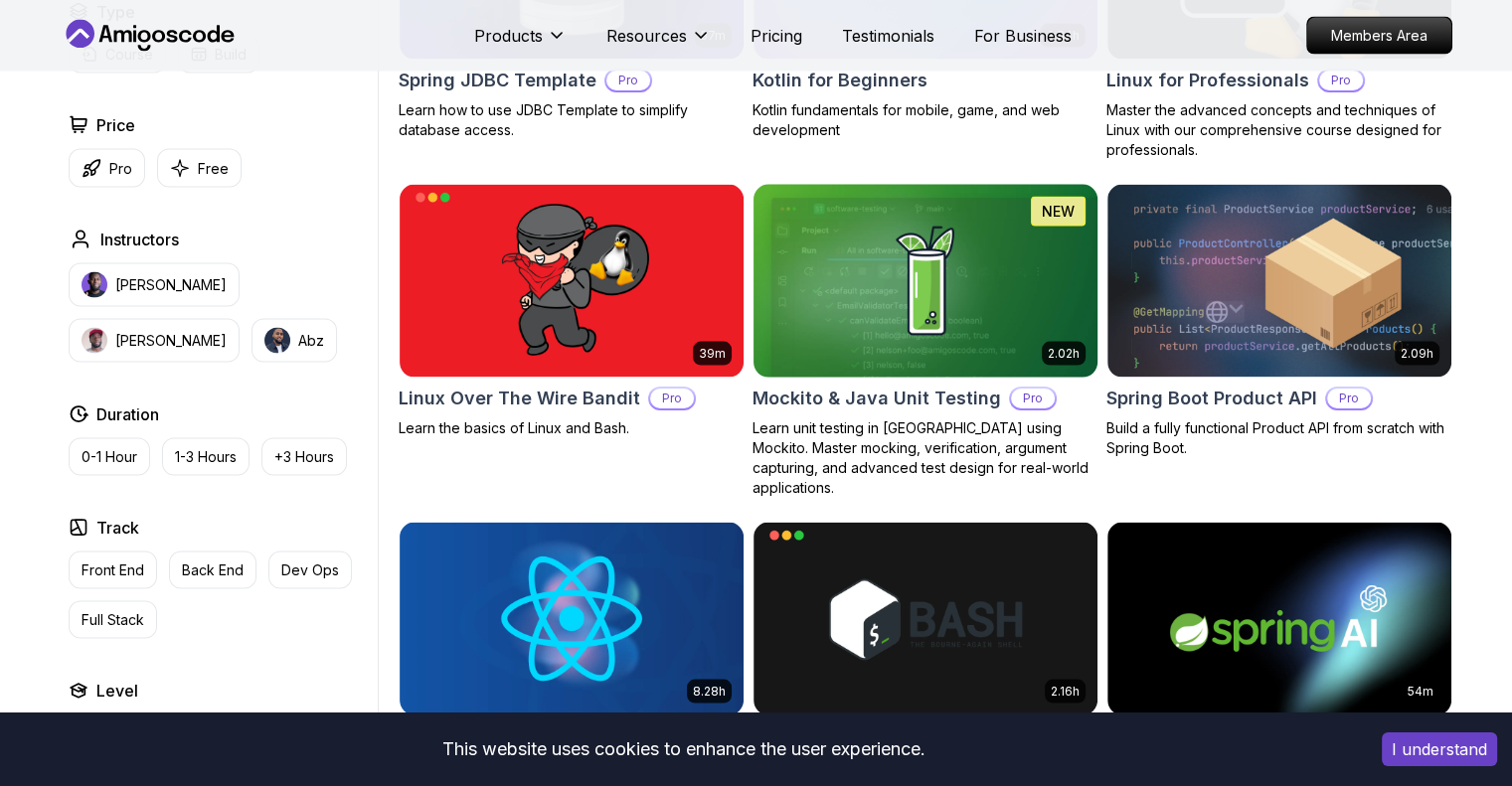 click at bounding box center [924, 280] 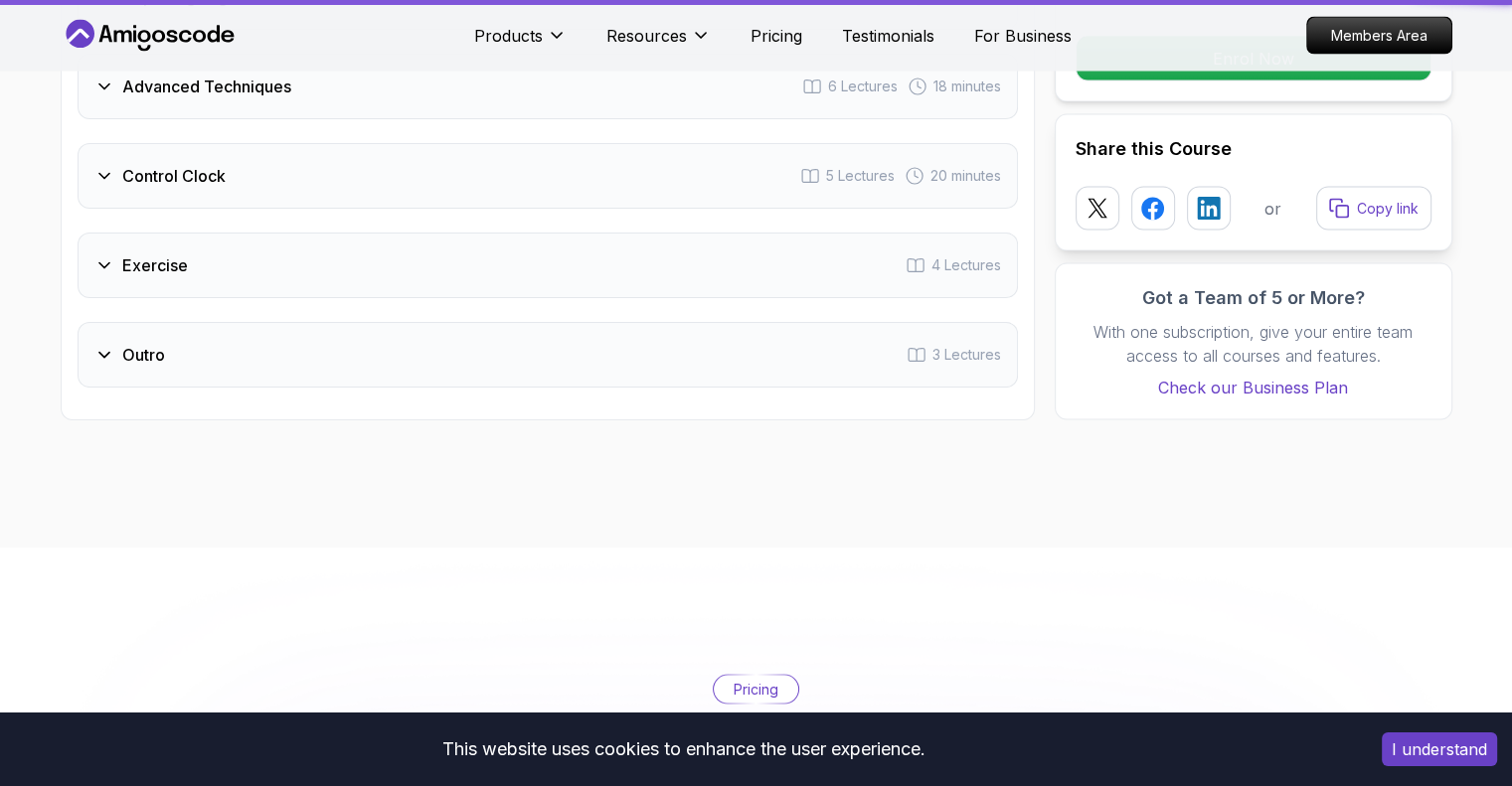 scroll, scrollTop: 0, scrollLeft: 0, axis: both 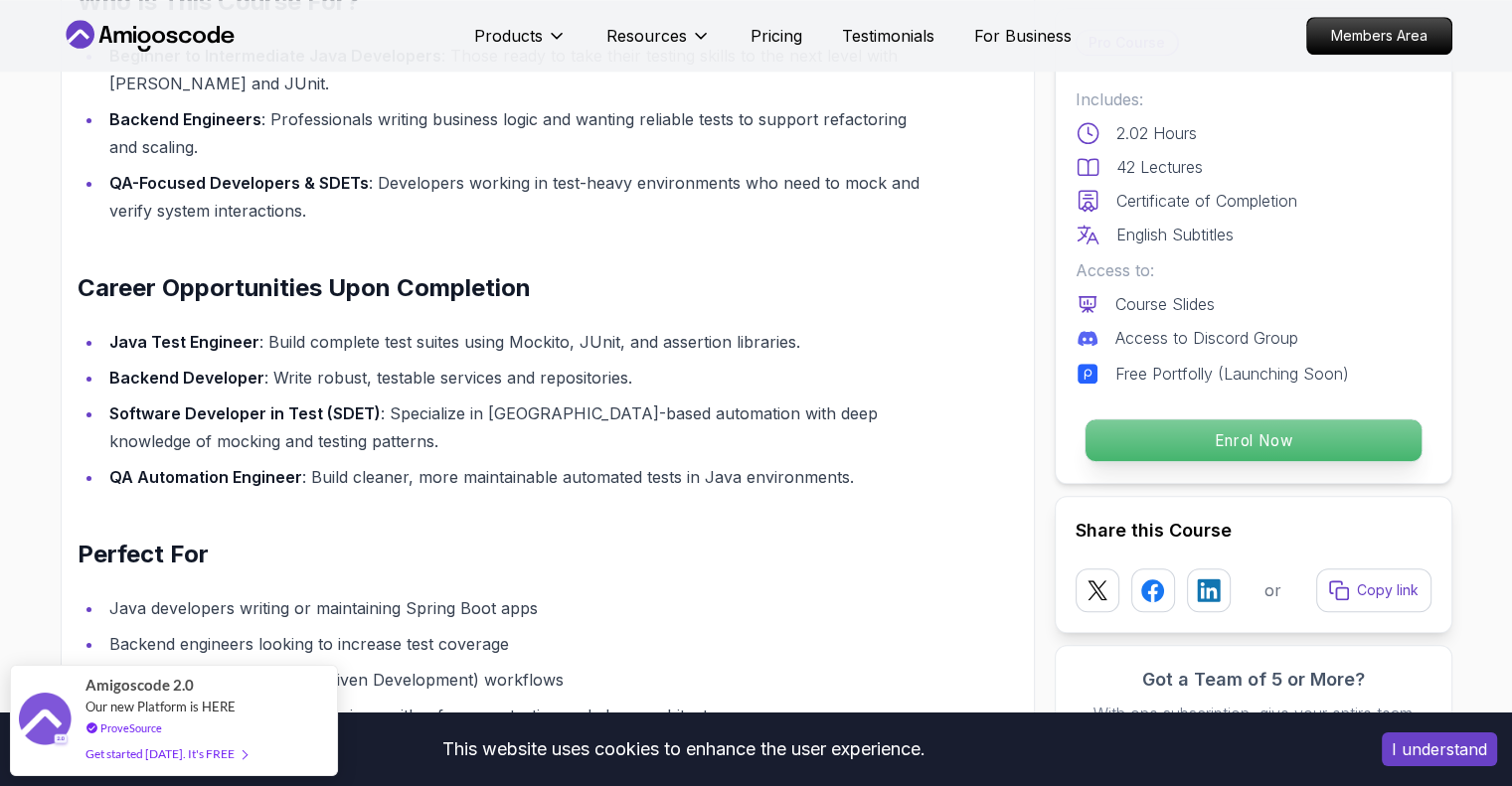 click on "Enrol Now" at bounding box center [1253, 440] 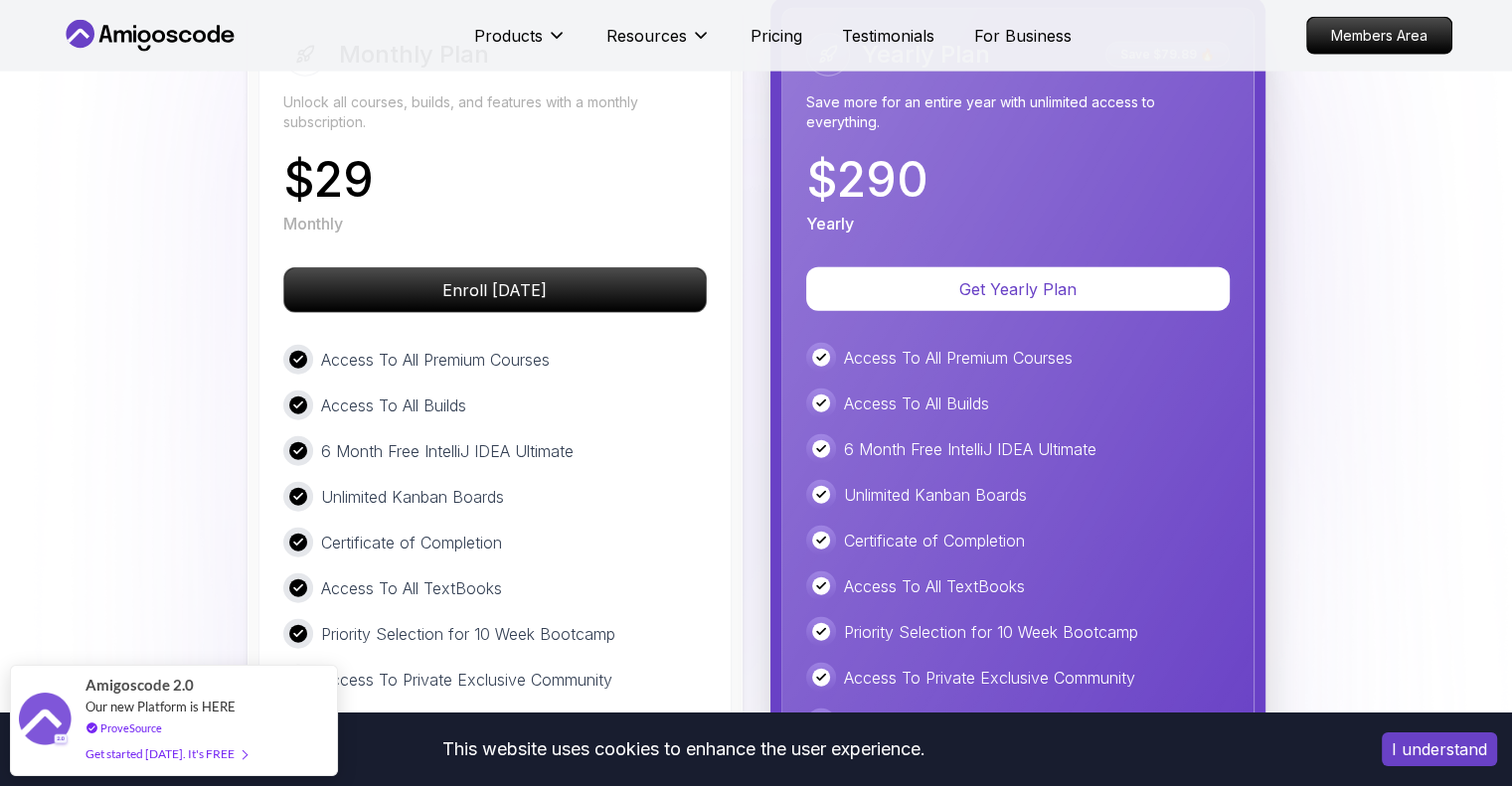 scroll, scrollTop: 4714, scrollLeft: 0, axis: vertical 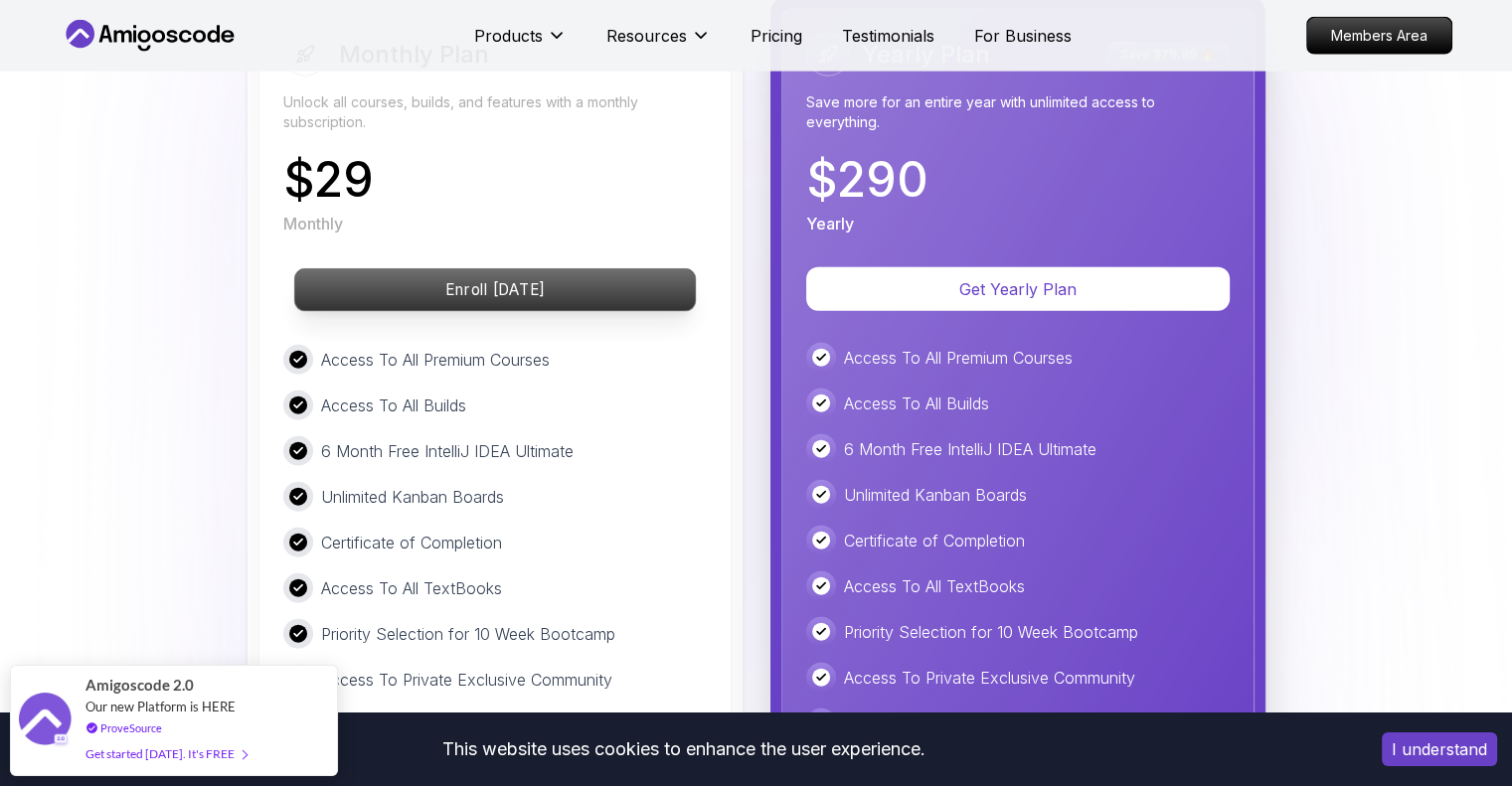 click on "Enroll [DATE]" at bounding box center [494, 290] 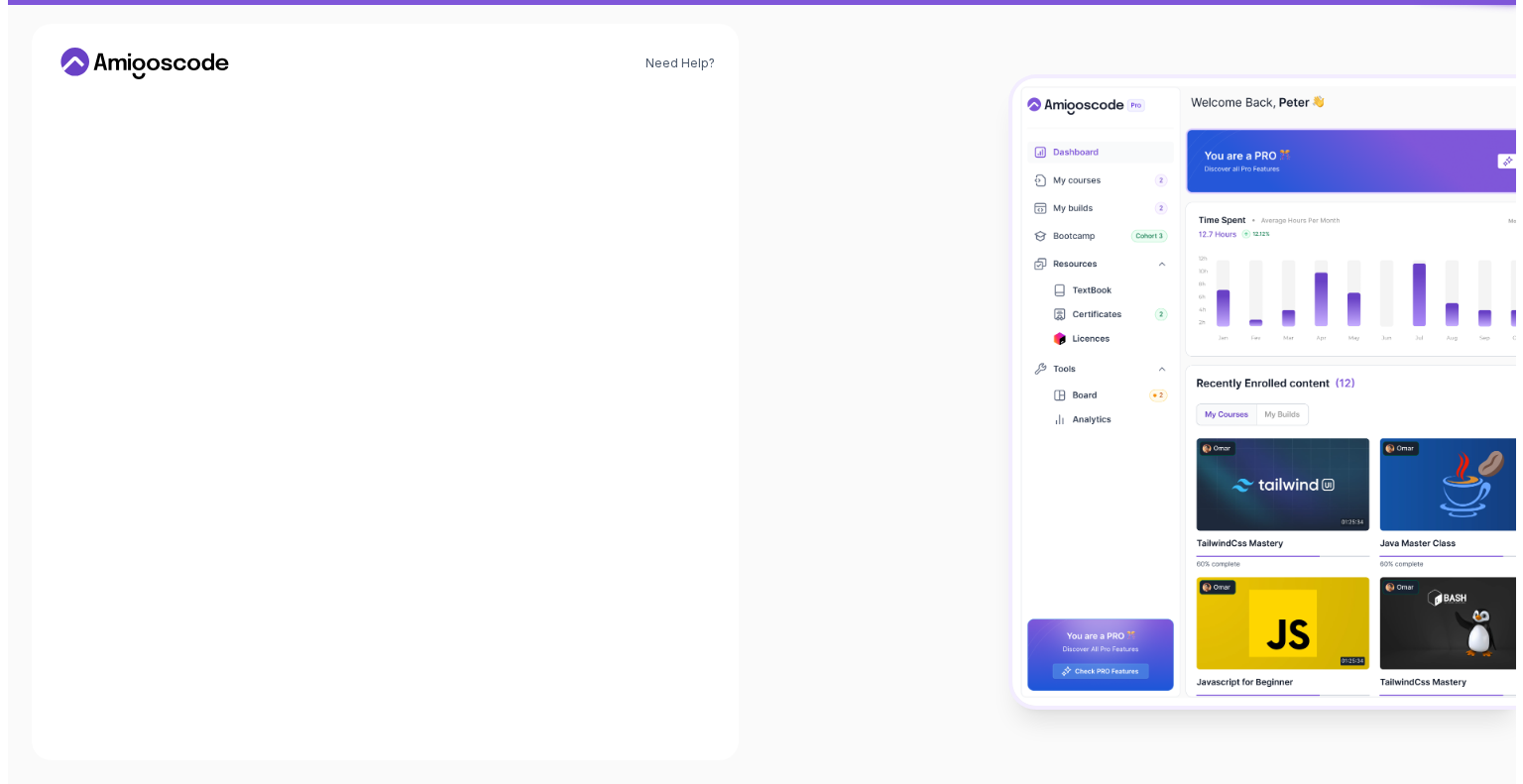 scroll, scrollTop: 0, scrollLeft: 0, axis: both 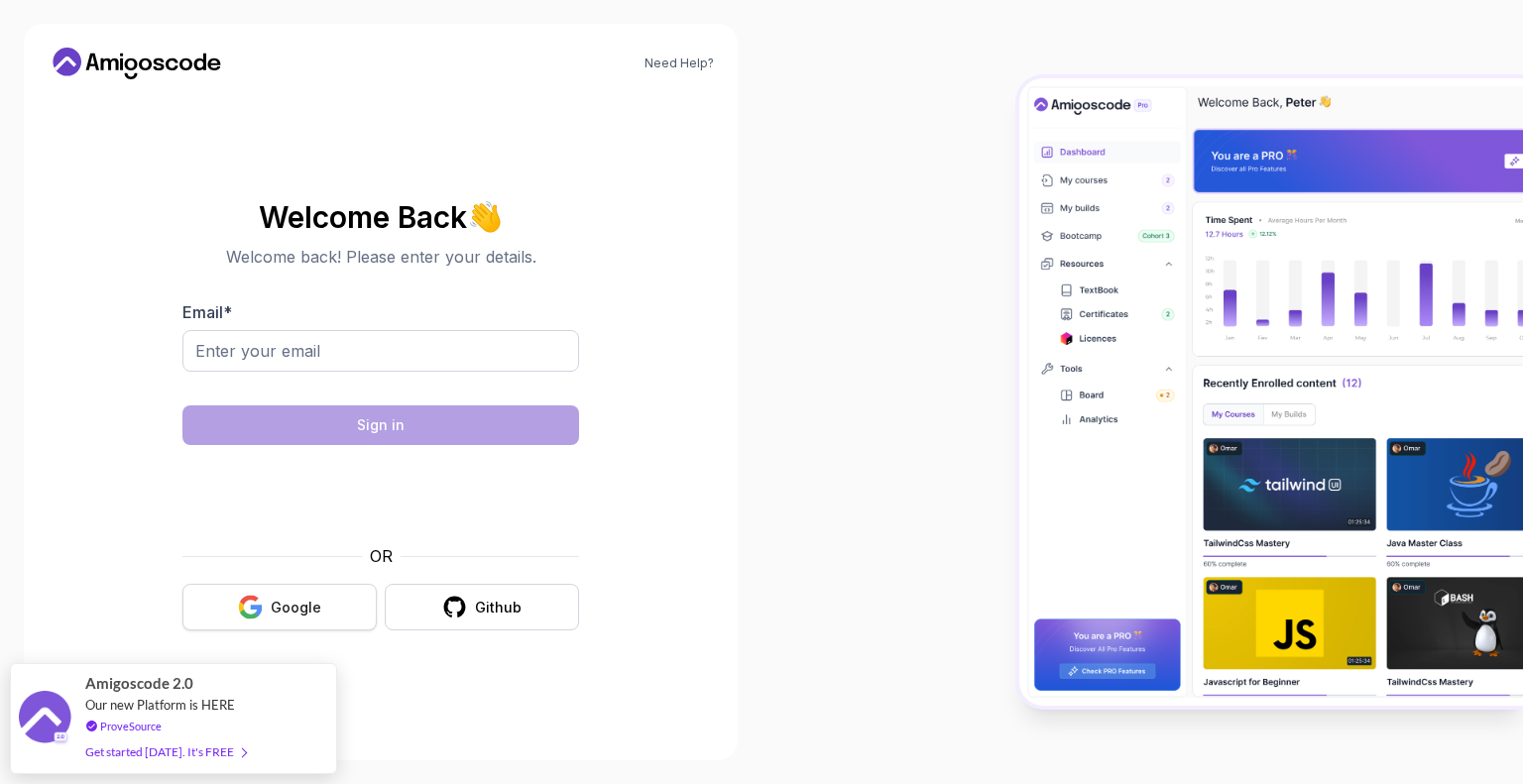 click on "Google" at bounding box center (295, 608) 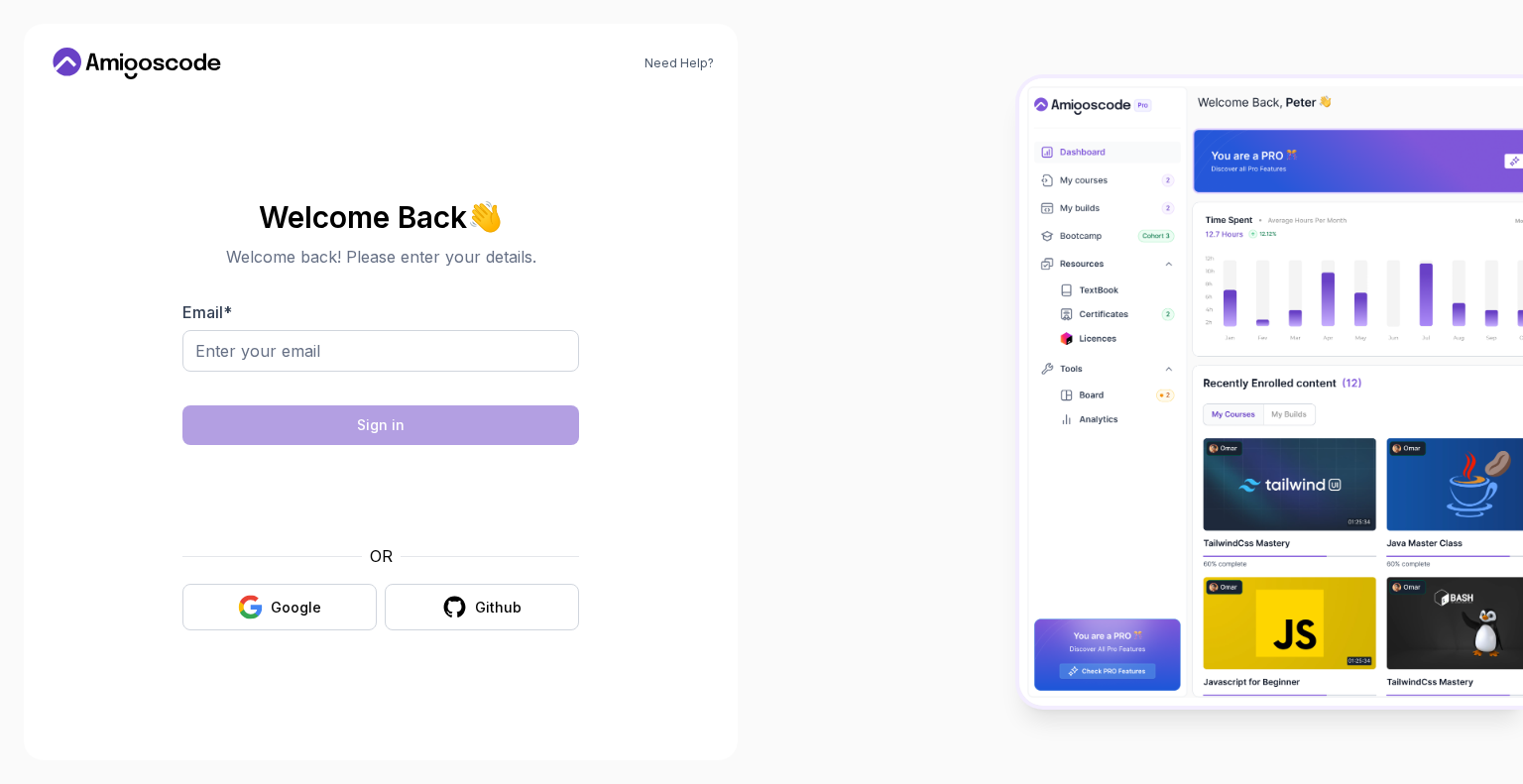 scroll, scrollTop: 0, scrollLeft: 0, axis: both 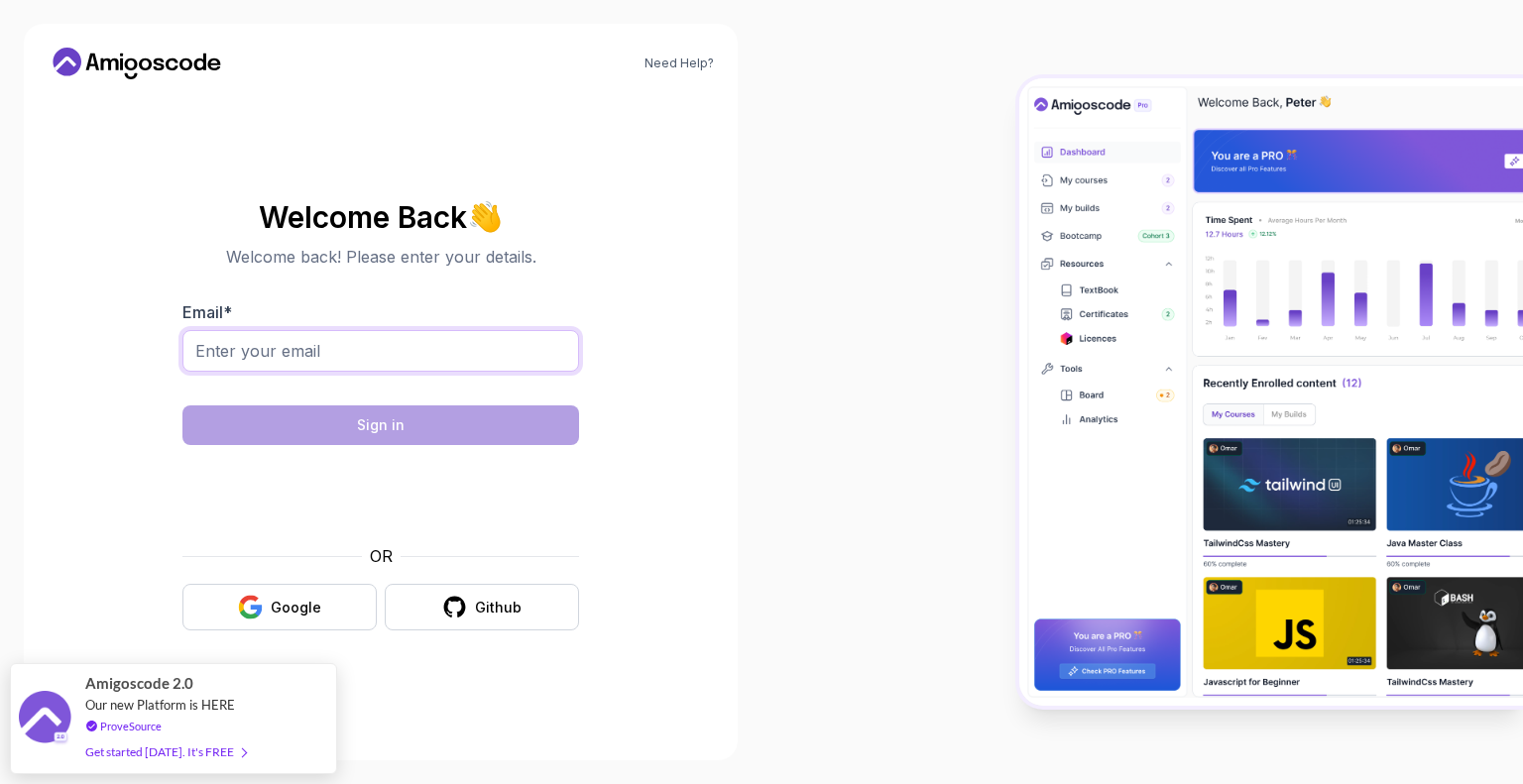 click on "Email *" at bounding box center [381, 351] 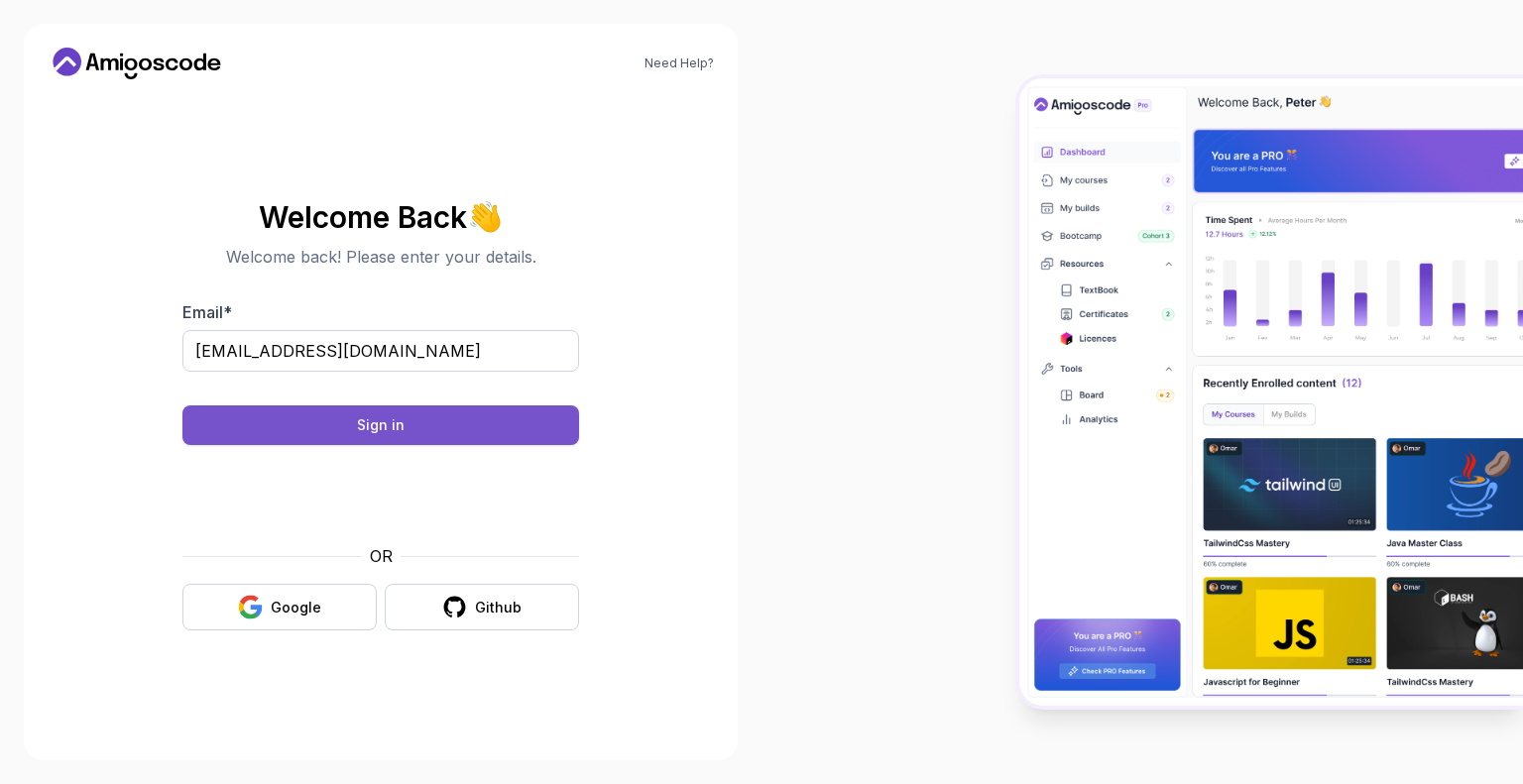 click on "Sign in" at bounding box center (381, 425) 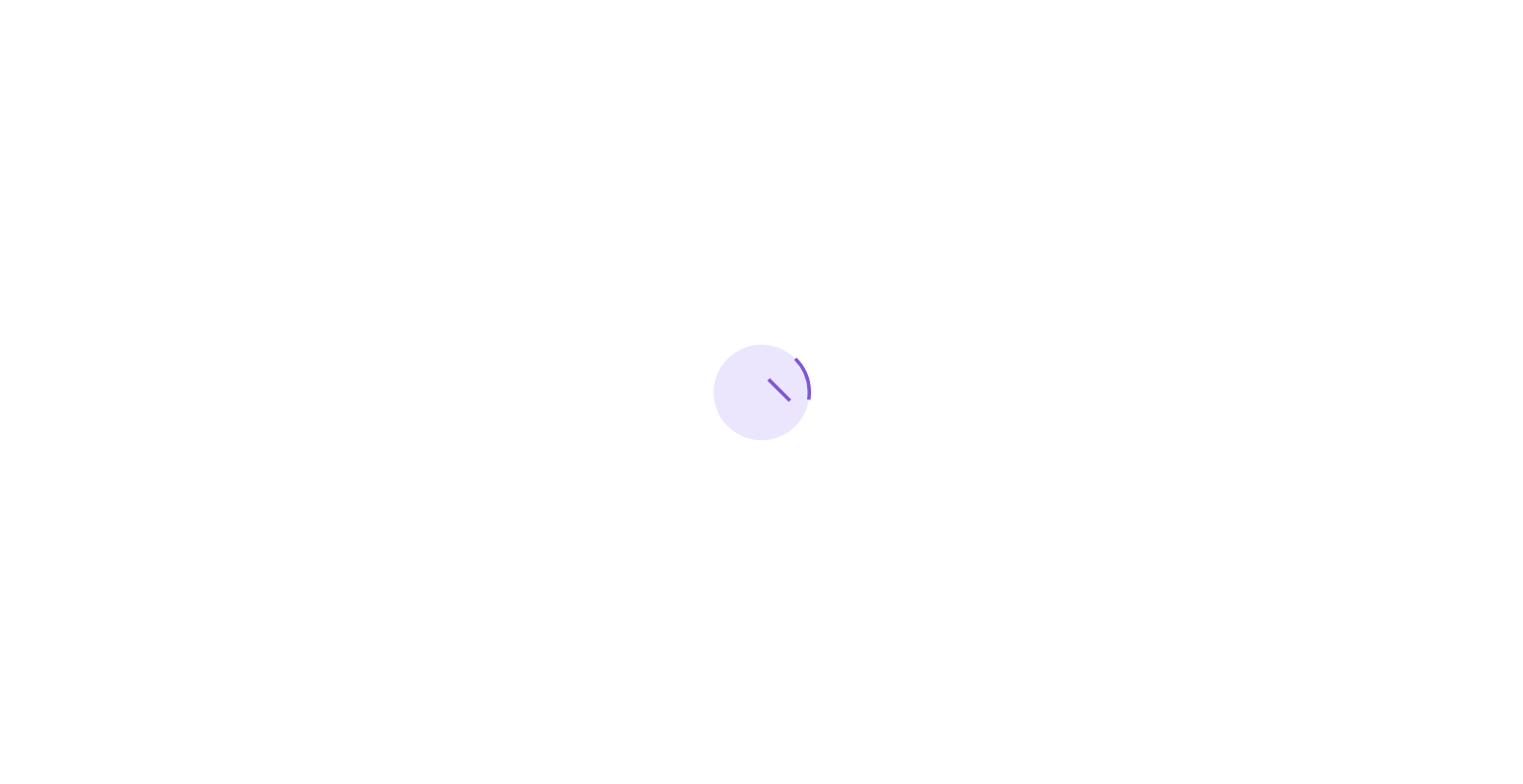 scroll, scrollTop: 0, scrollLeft: 0, axis: both 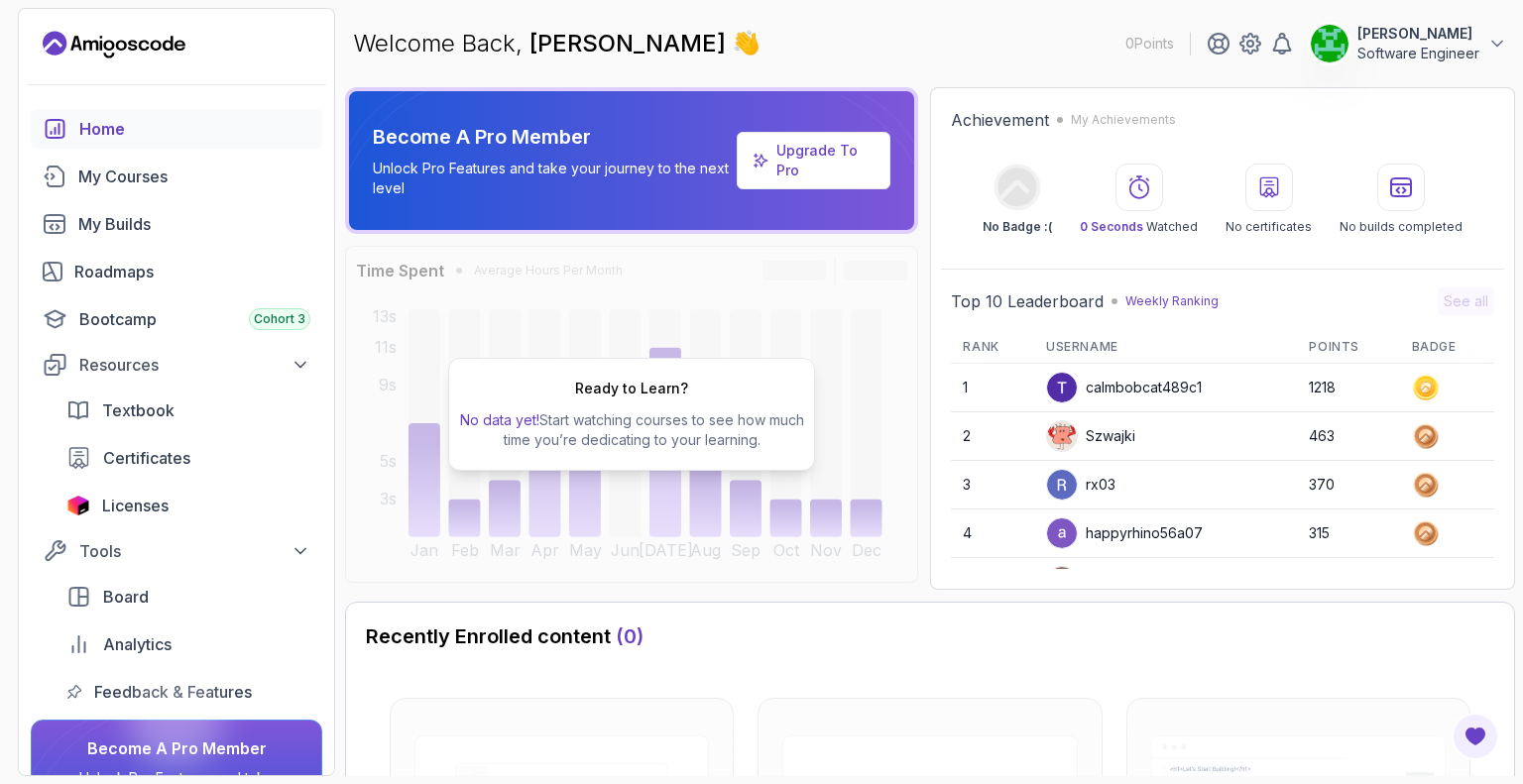 click on "Upgrade To Pro" at bounding box center [825, 161] 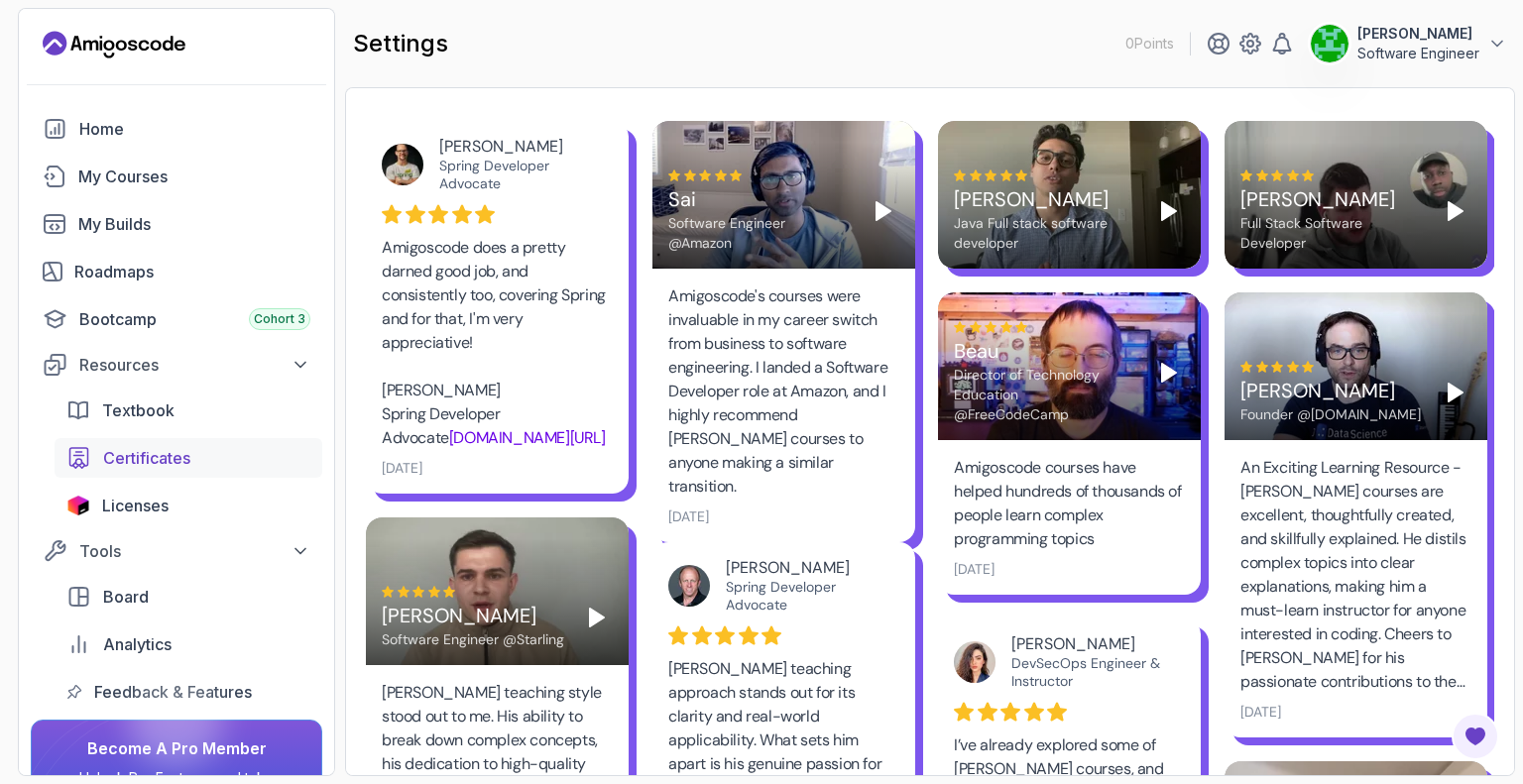 scroll, scrollTop: 892, scrollLeft: 0, axis: vertical 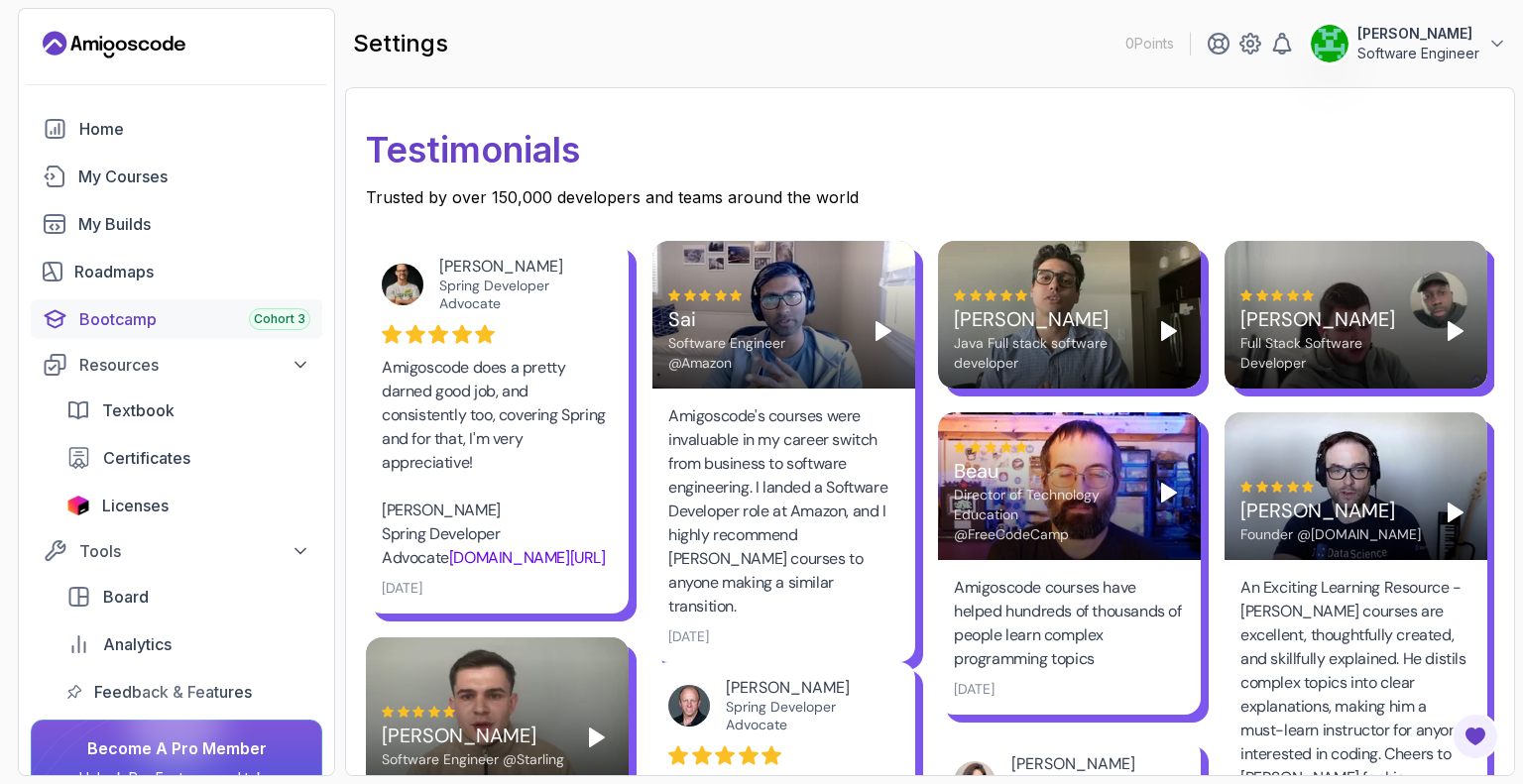 click on "Bootcamp Cohort 3" at bounding box center (194, 319) 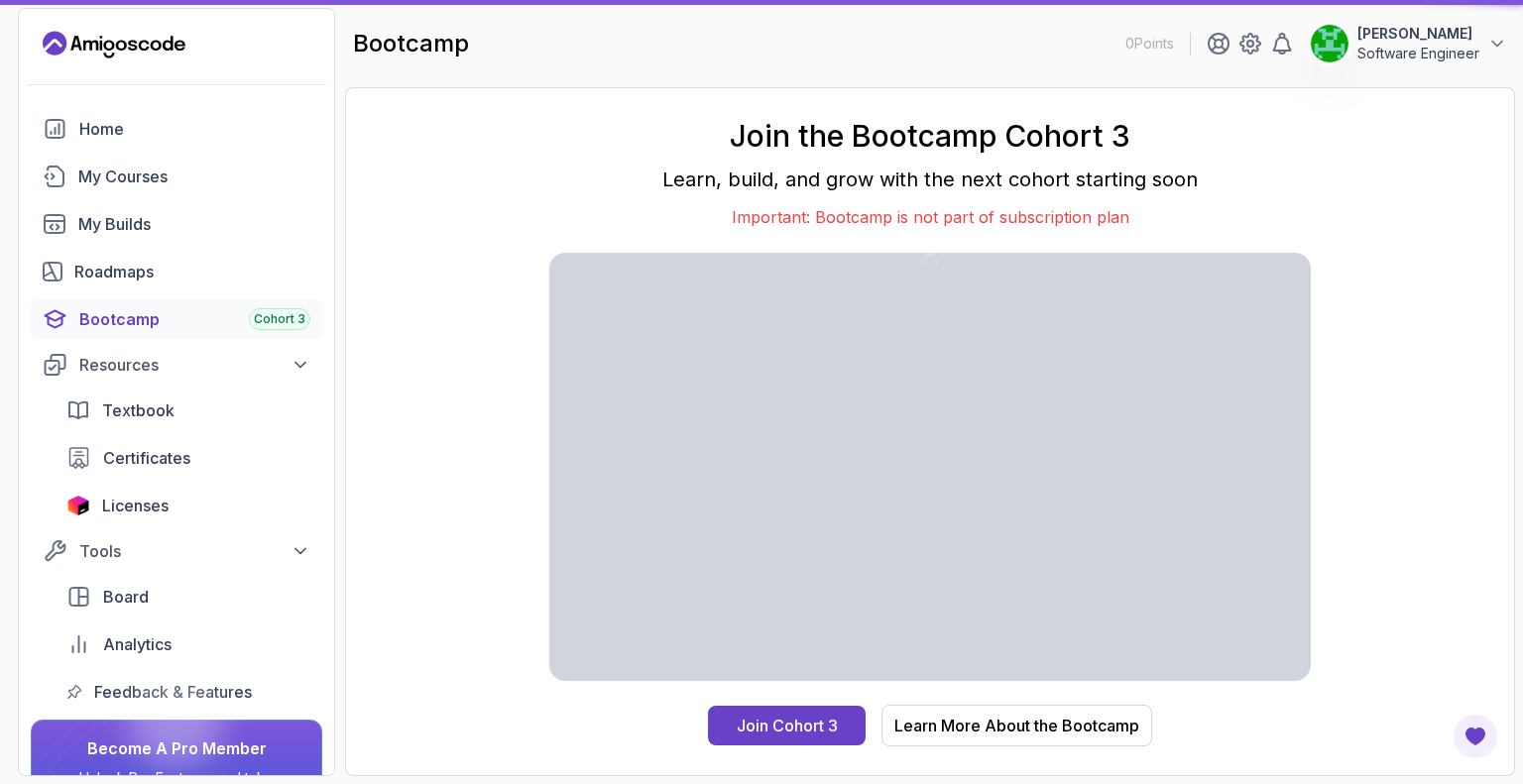 scroll, scrollTop: 0, scrollLeft: 0, axis: both 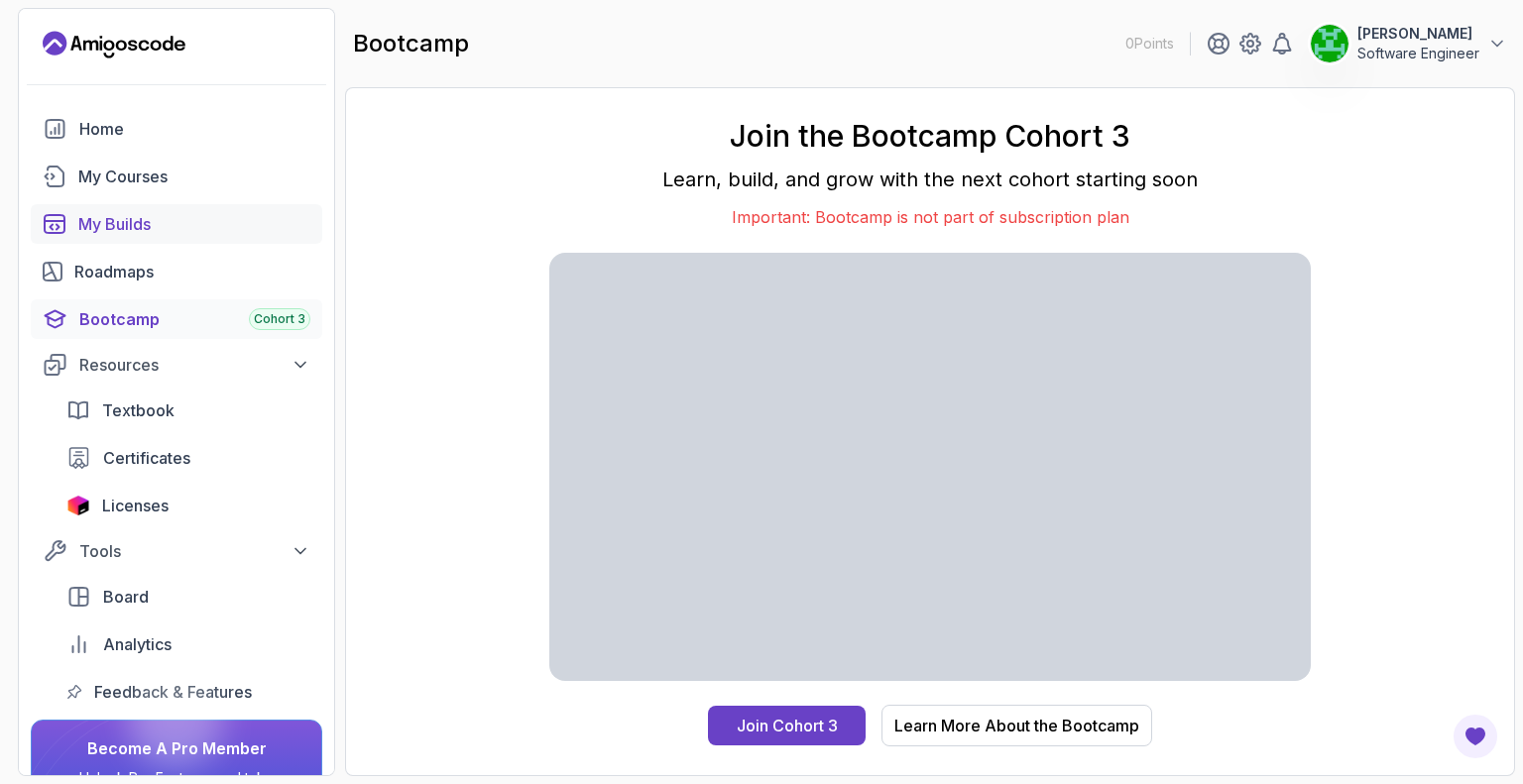 click on "My Builds" at bounding box center (194, 224) 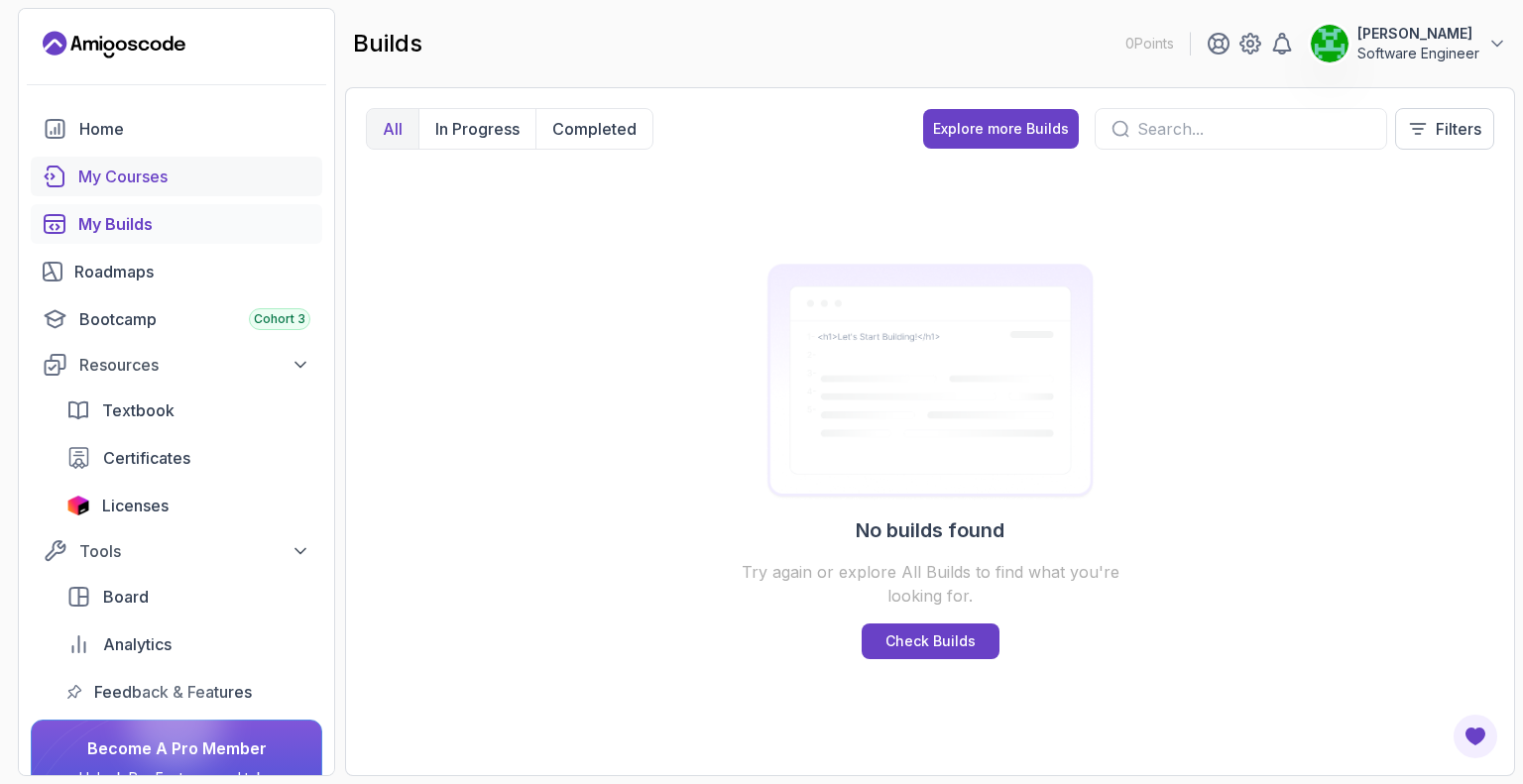 click on "My Courses" at bounding box center [194, 176] 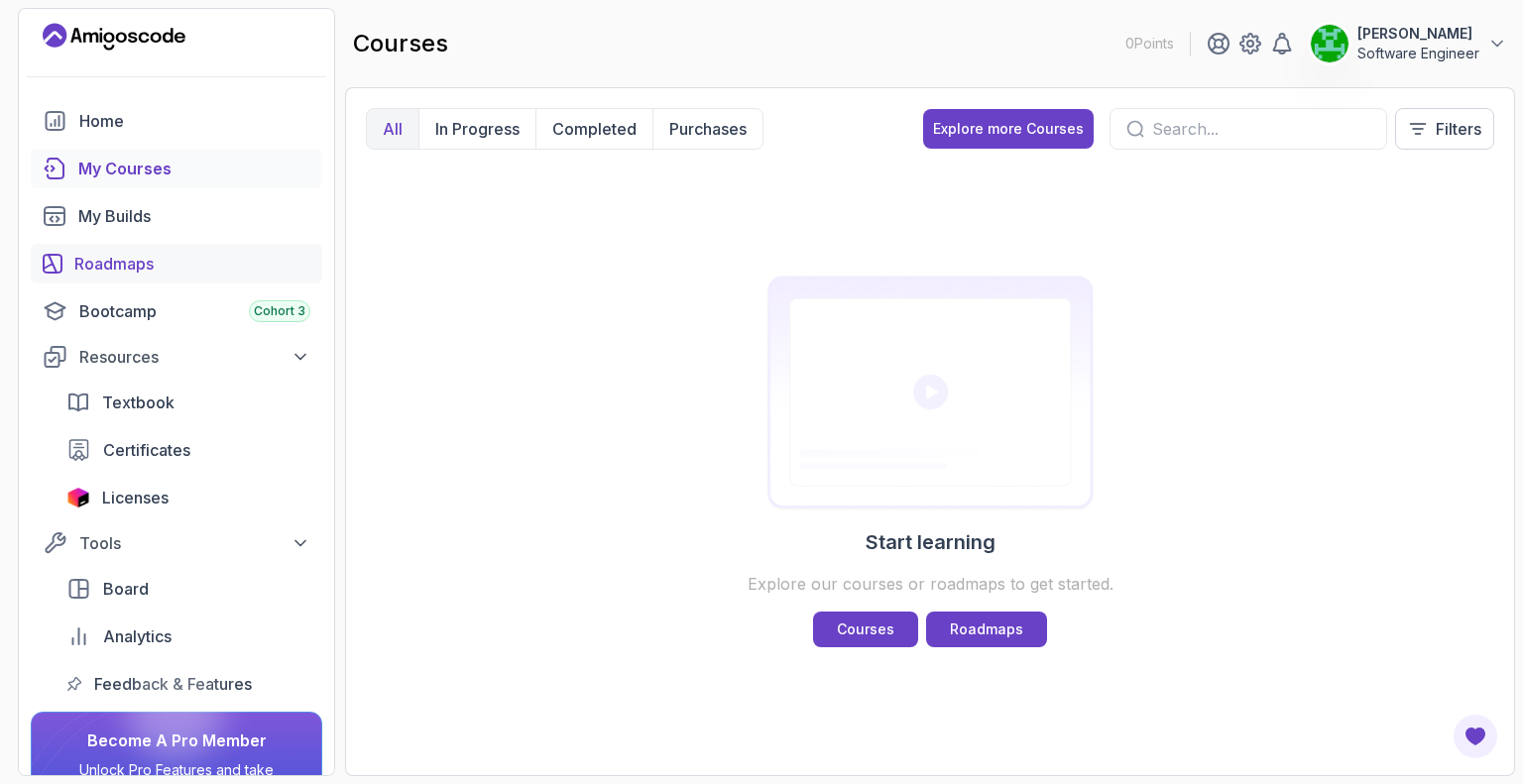 scroll, scrollTop: 0, scrollLeft: 0, axis: both 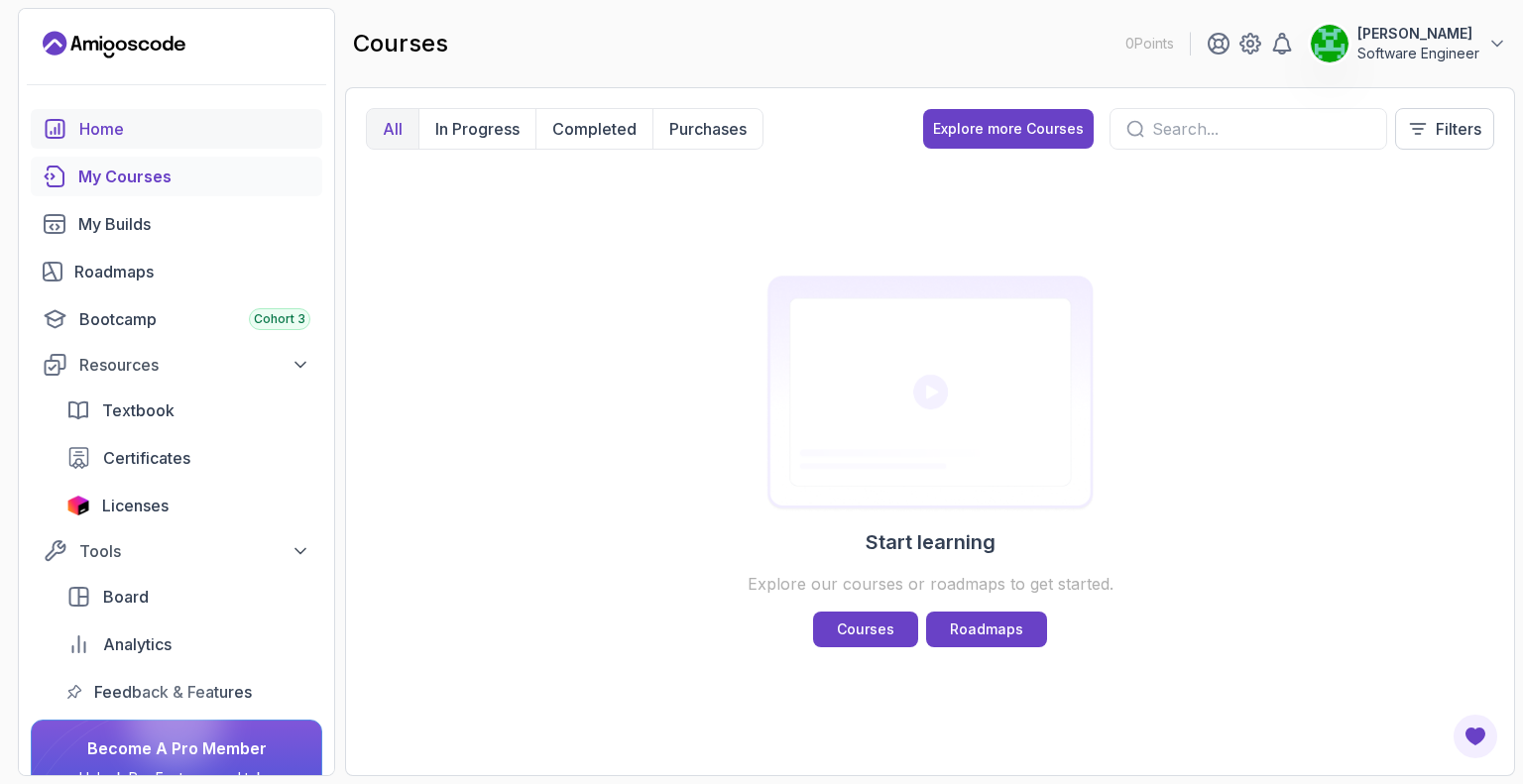 click on "Home" at bounding box center [194, 129] 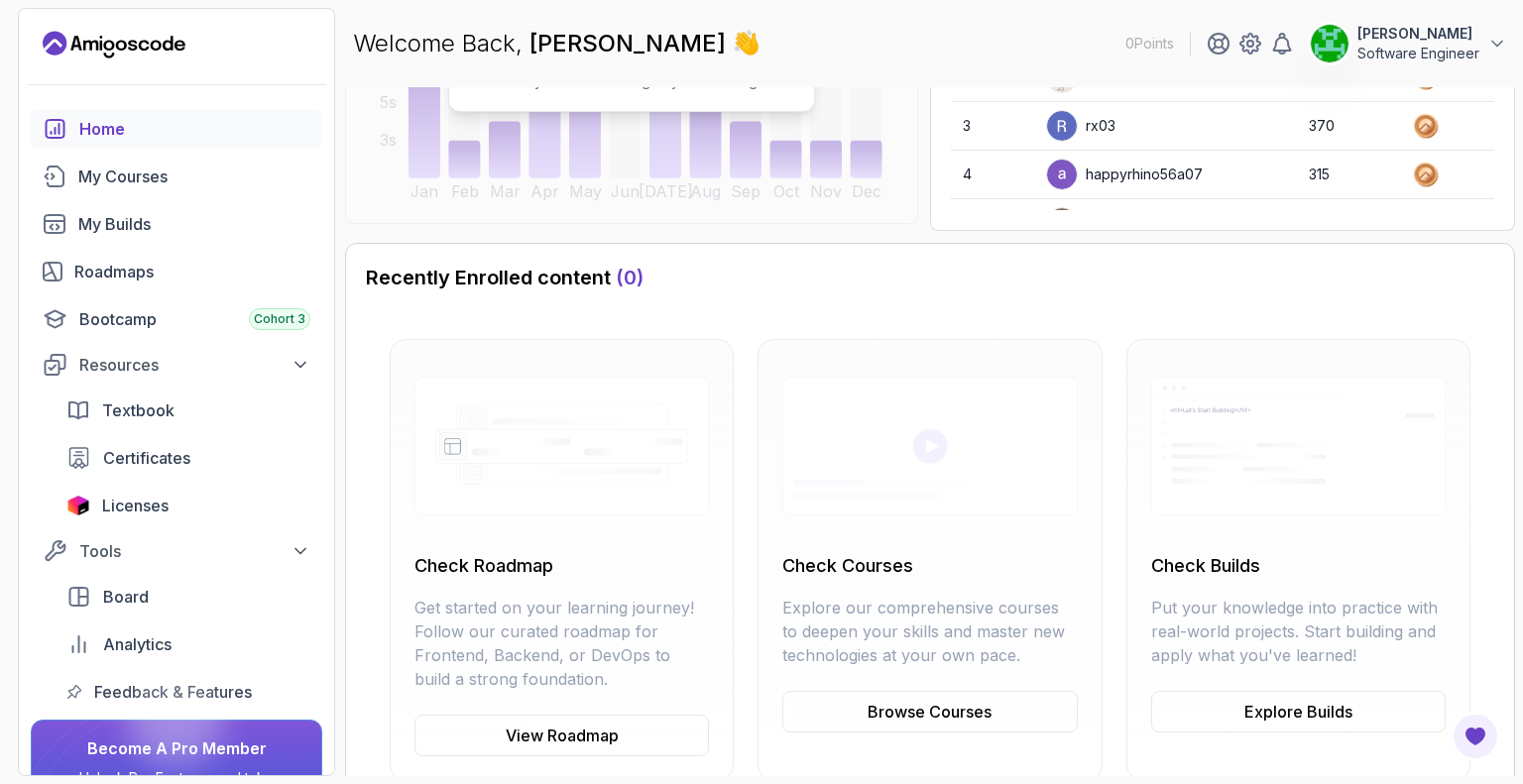 scroll, scrollTop: 406, scrollLeft: 0, axis: vertical 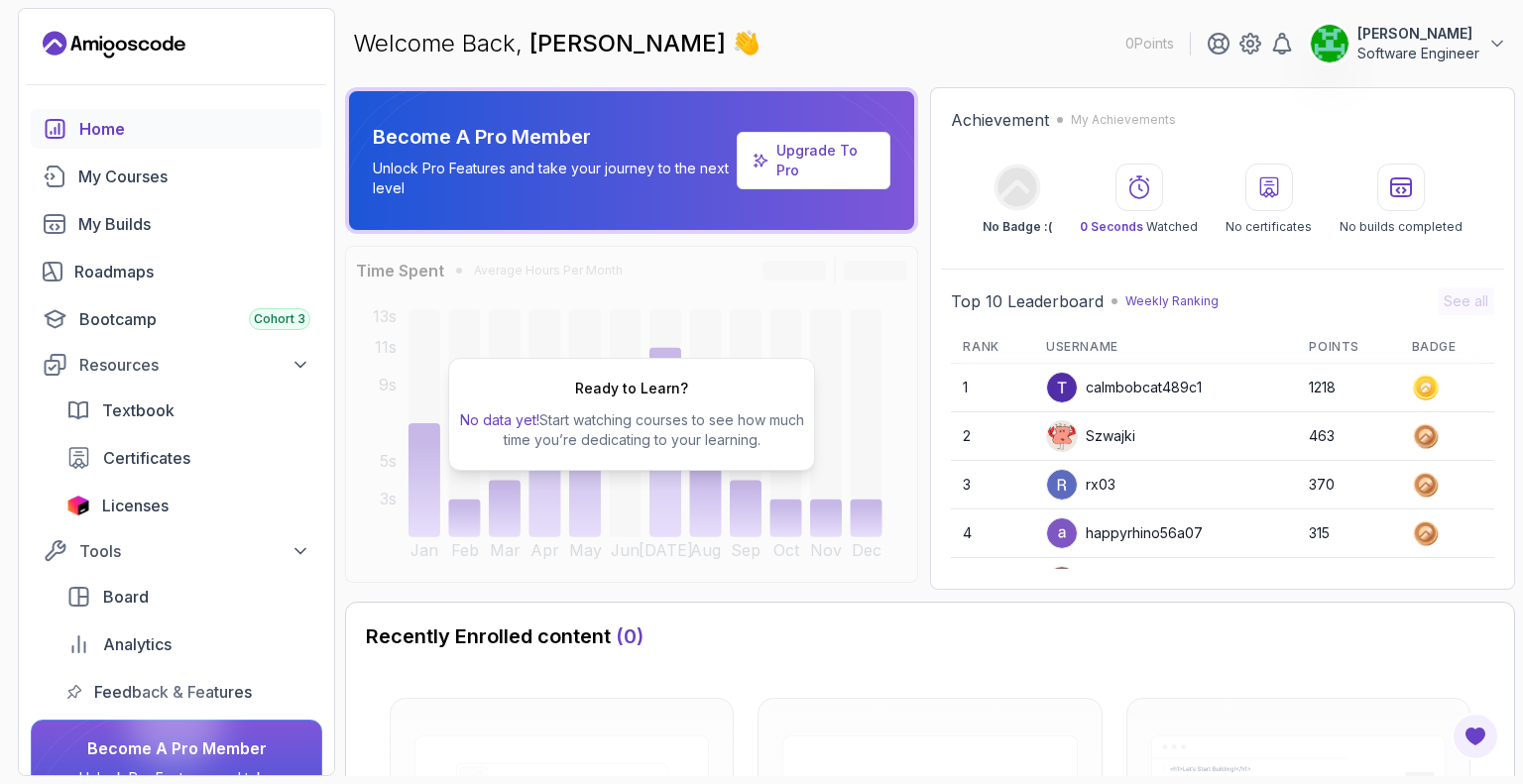 click on "Wahidullah Rahimi" at bounding box center [631, 43] 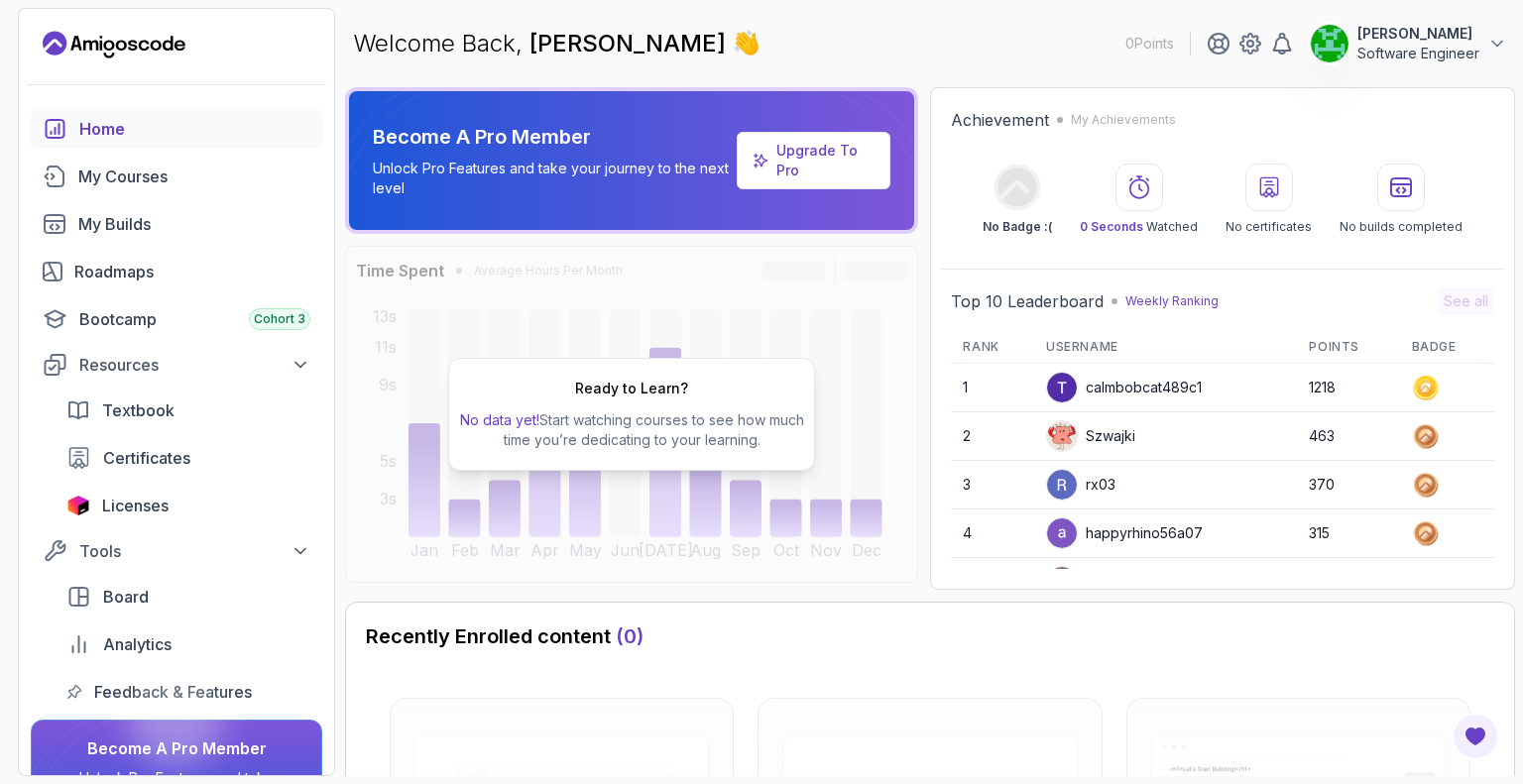 click 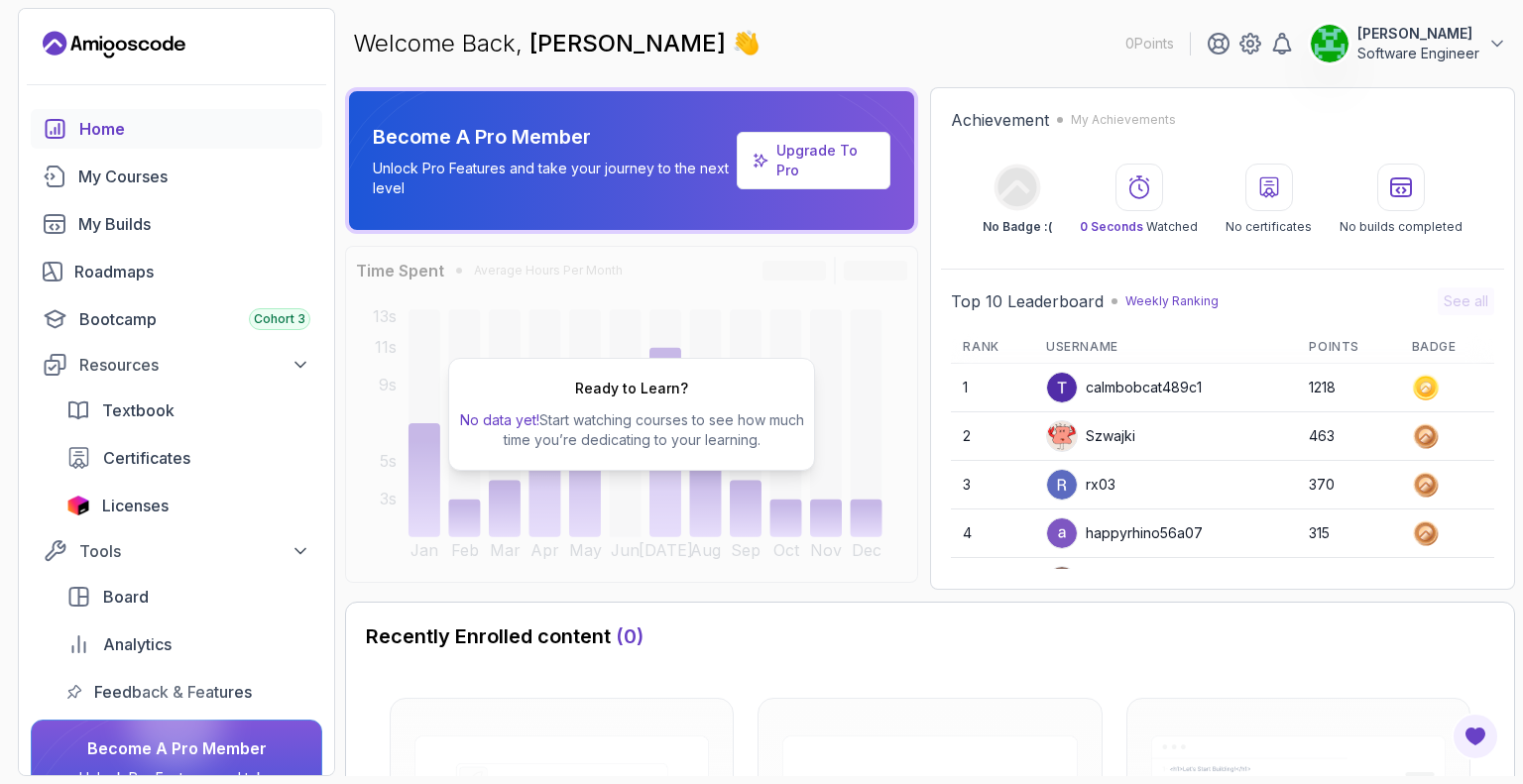 click 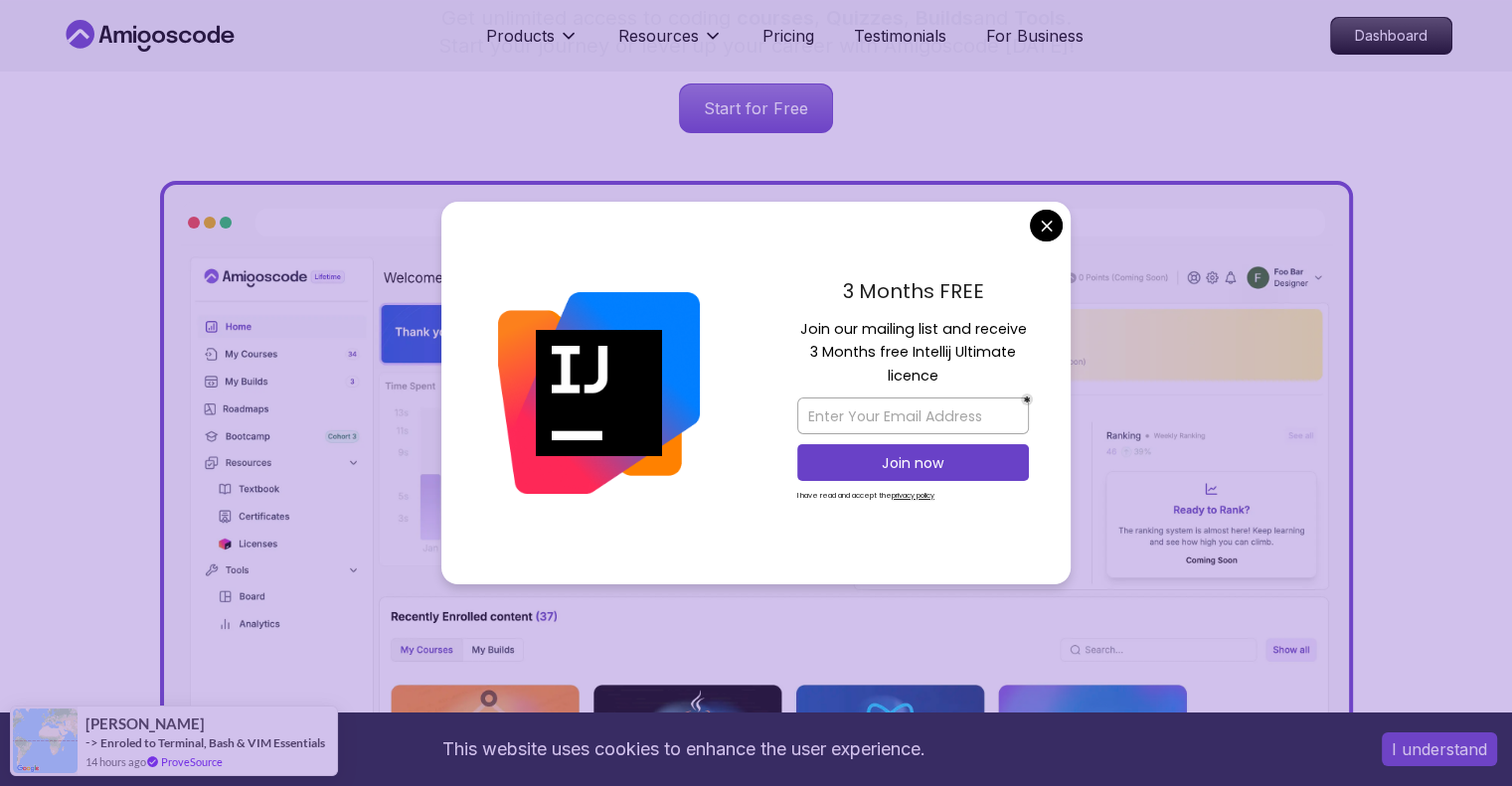 scroll, scrollTop: 497, scrollLeft: 0, axis: vertical 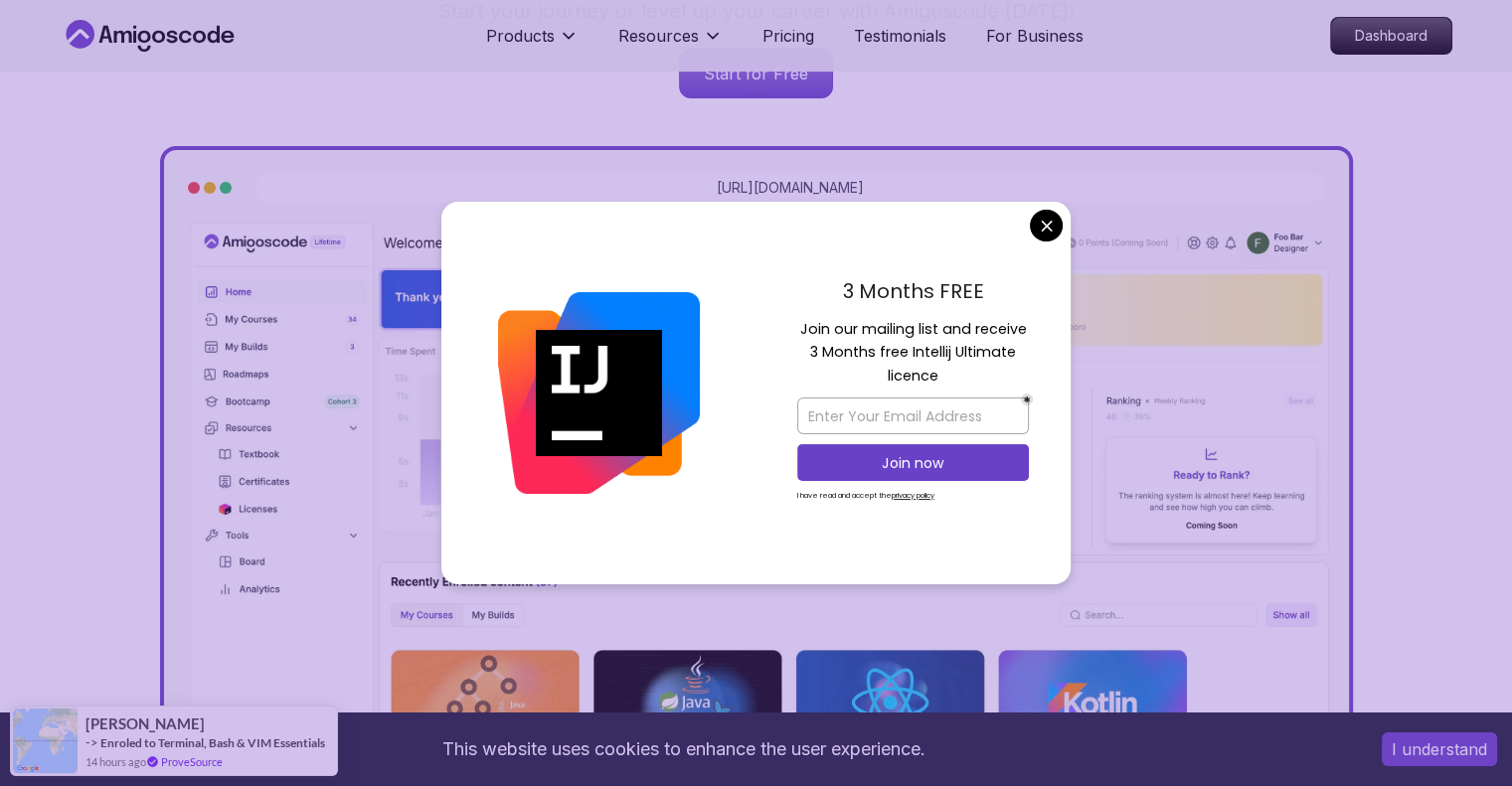 click on "This website uses cookies to enhance the user experience. I understand Products Resources Pricing Testimonials For Business Dashboard Products Resources Pricing Testimonials For Business Dashboard Jogh Long Spring Developer Advocate "Amigoscode Does a pretty good job, and consistently too, covering Spring and for that, I'm very Appreciative" The One-Stop Platform for   Developers Get unlimited access to coding   courses ,   Quizzes ,   Builds  and   Tools . Start your journey or level up your career with Amigoscode today! Start for Free https://amigoscode.com/dashboard OUR AMIGO STUDENTS WORK IN TOP COMPANIES Courses Builds Discover Amigoscode's Latest   Premium Courses! Get unlimited access to coding   courses ,   Quizzes ,   Builds  and   Tools . Start your journey or level up your career with Amigoscode today! Browse all  courses Advanced Spring Boot Pro Dive deep into Spring Boot with our advanced course, designed to take your skills from intermediate to expert level. NEW Spring Boot for Beginners Pro Pro" at bounding box center (756, 5330) 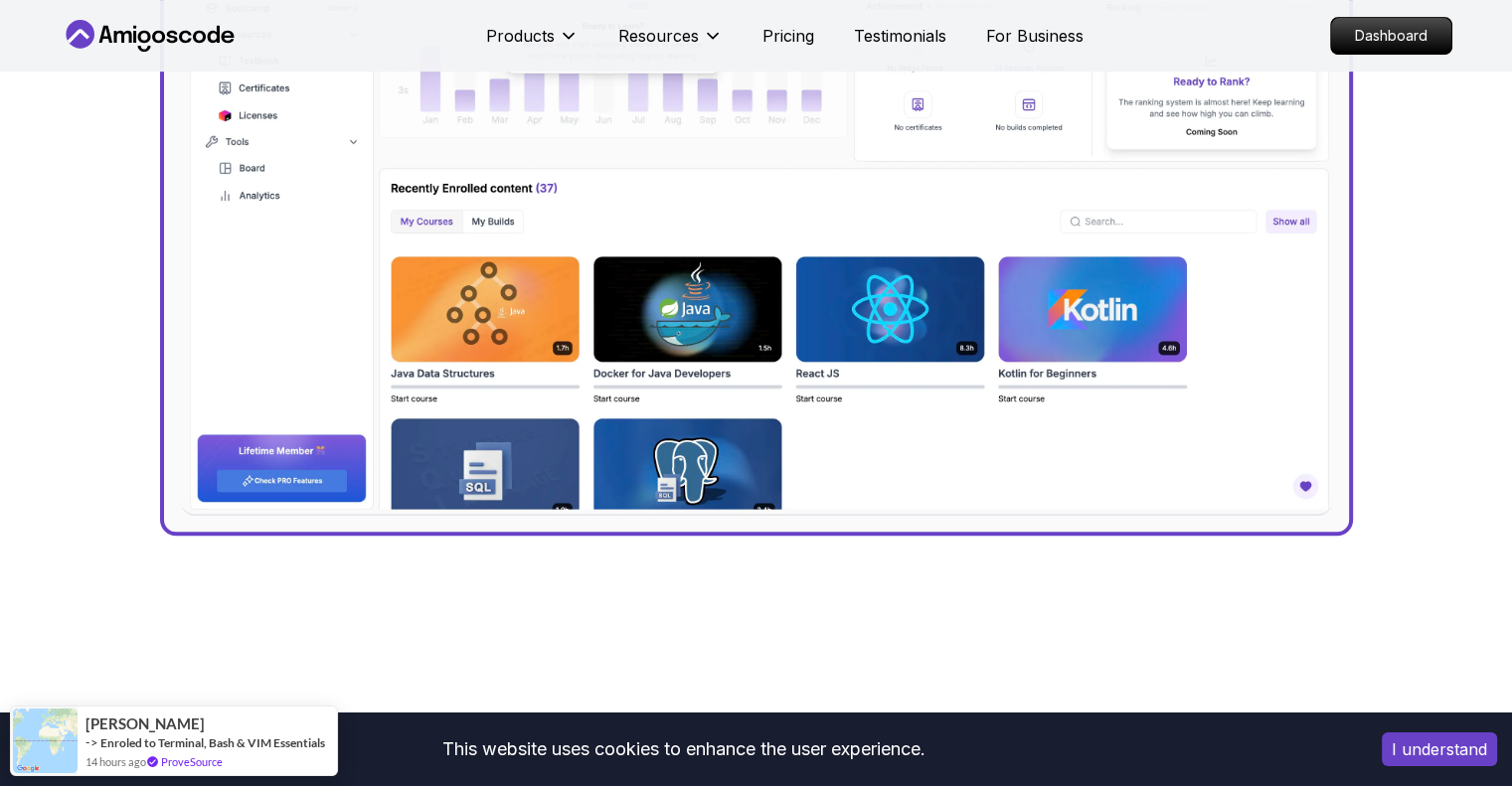 scroll, scrollTop: 894, scrollLeft: 0, axis: vertical 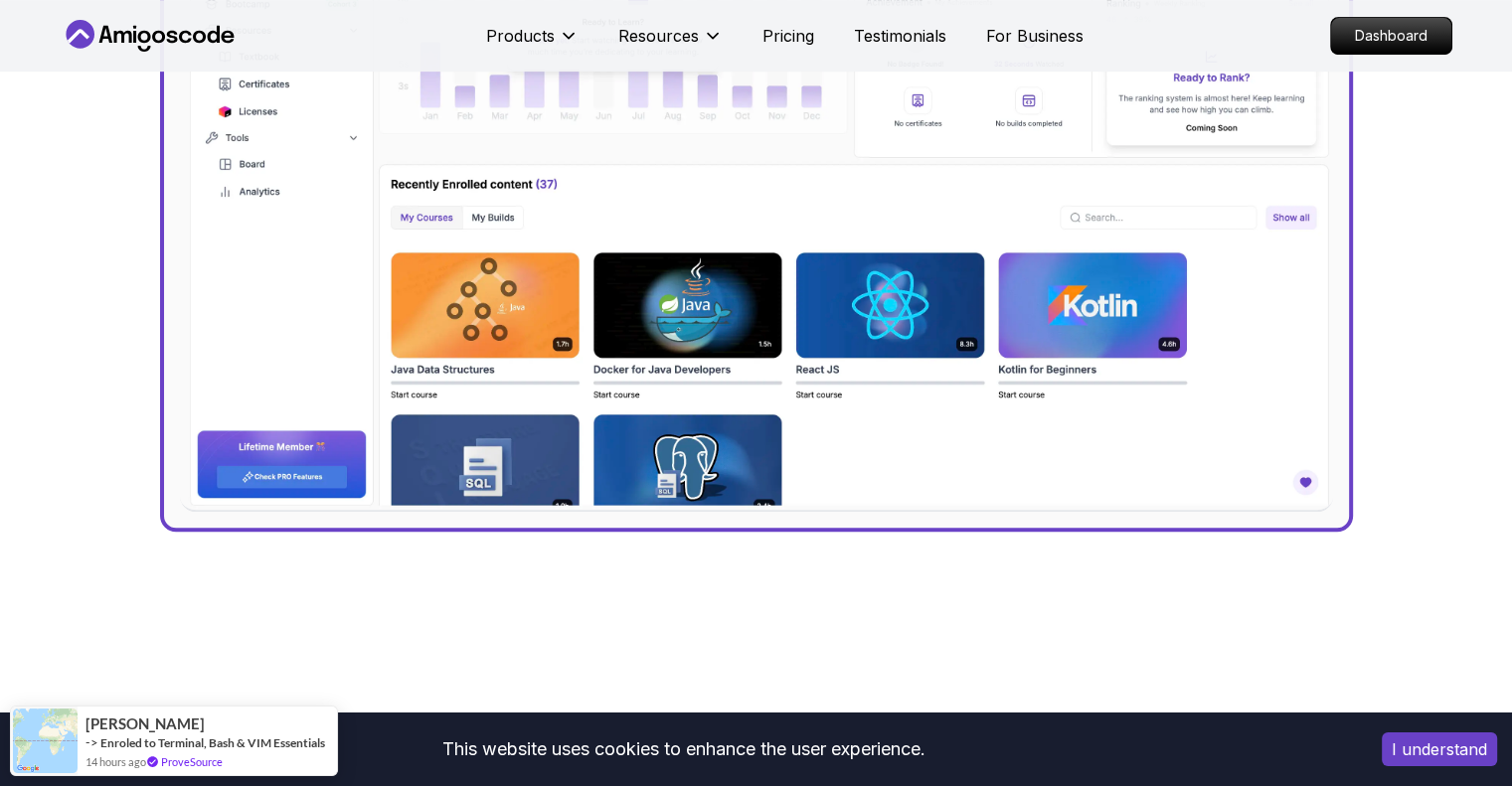 click at bounding box center (756, 166) 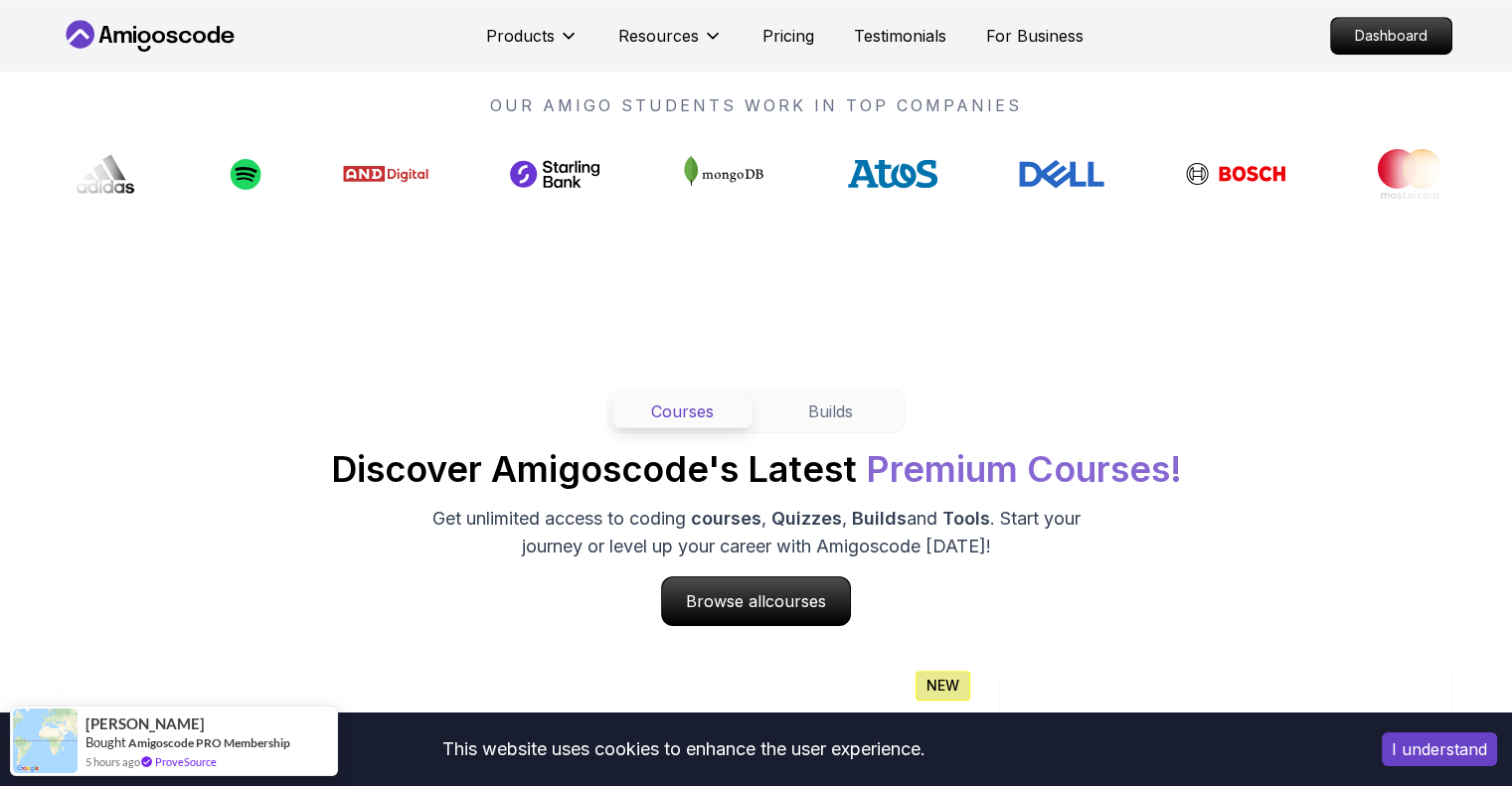 scroll, scrollTop: 1590, scrollLeft: 0, axis: vertical 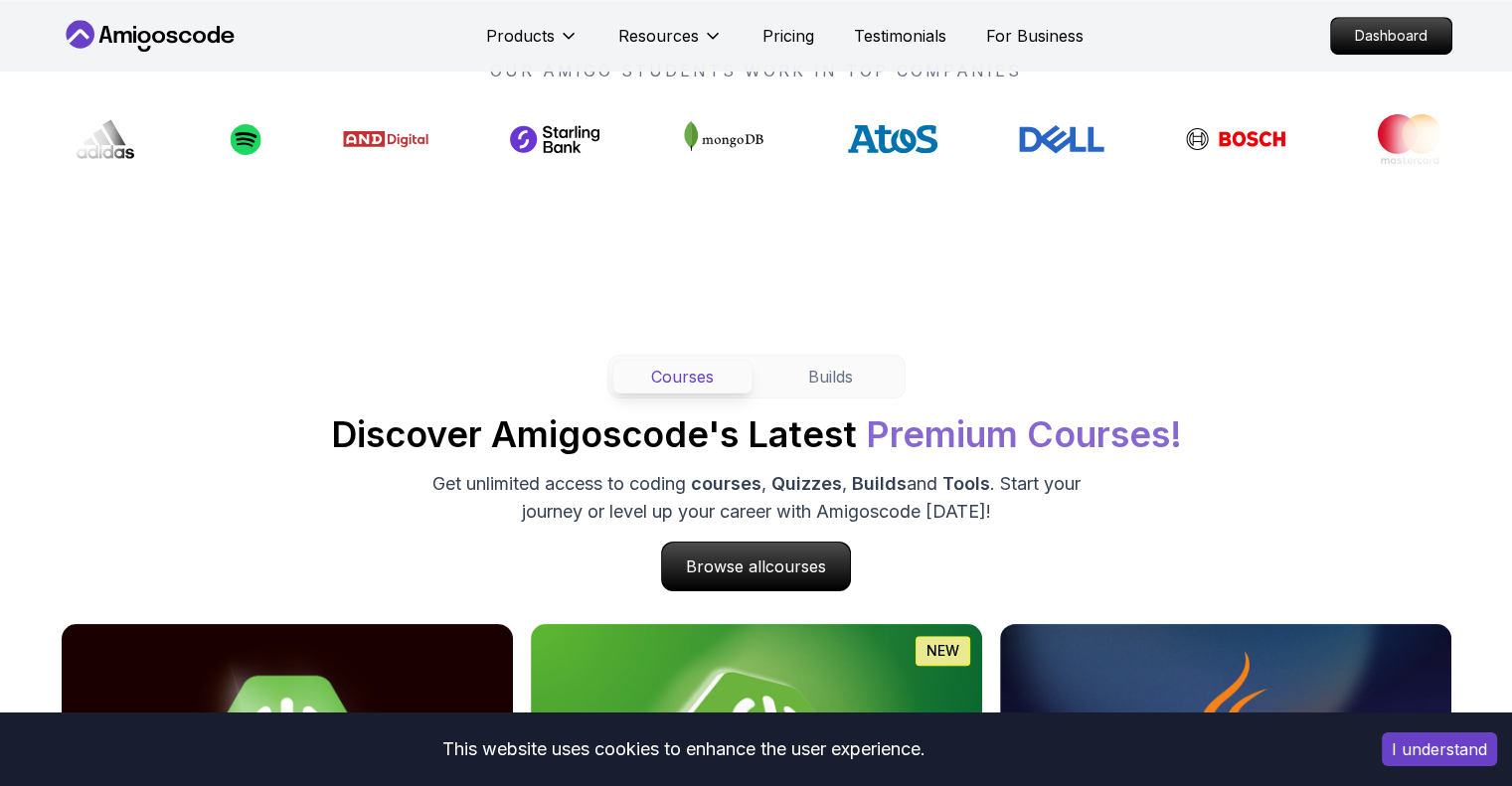 click on "Courses" at bounding box center (682, 377) 